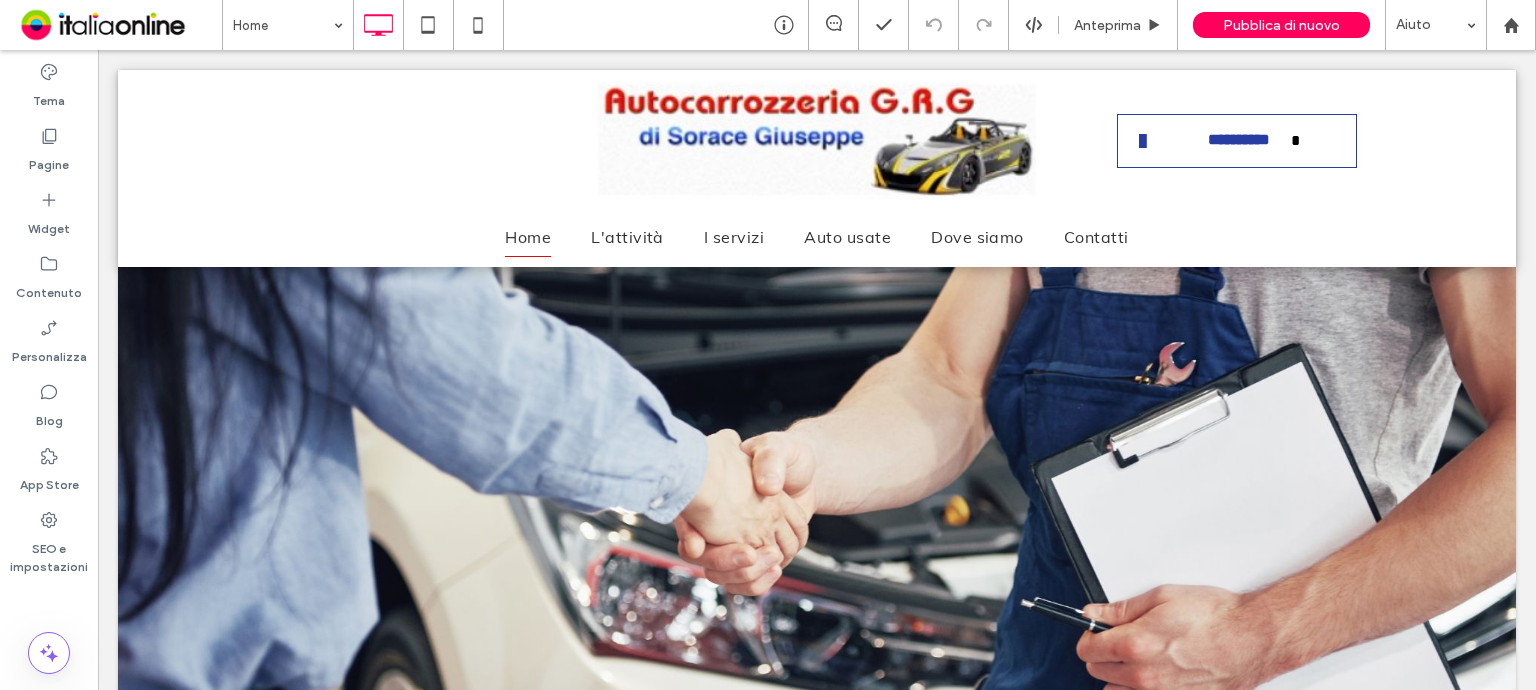 scroll, scrollTop: 0, scrollLeft: 0, axis: both 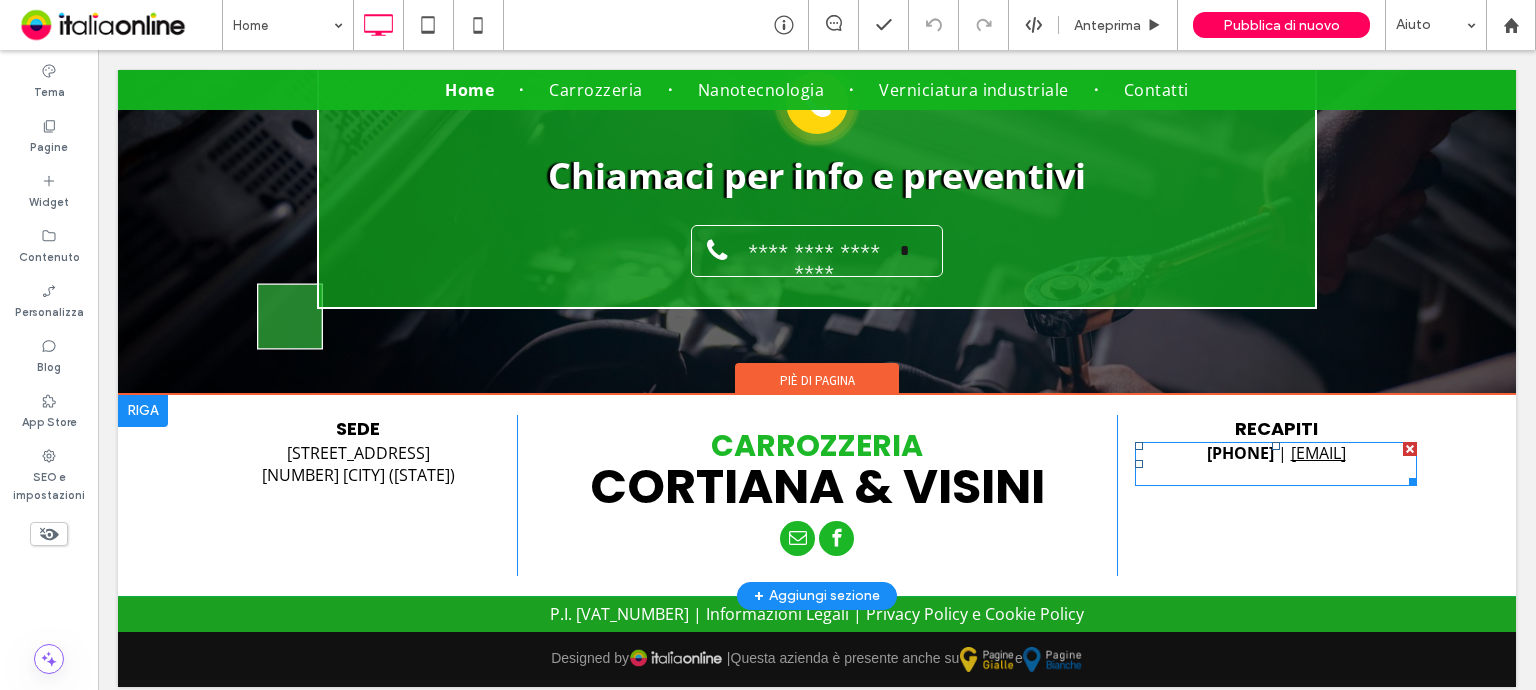 click on "[EMAIL]" at bounding box center [1318, 453] 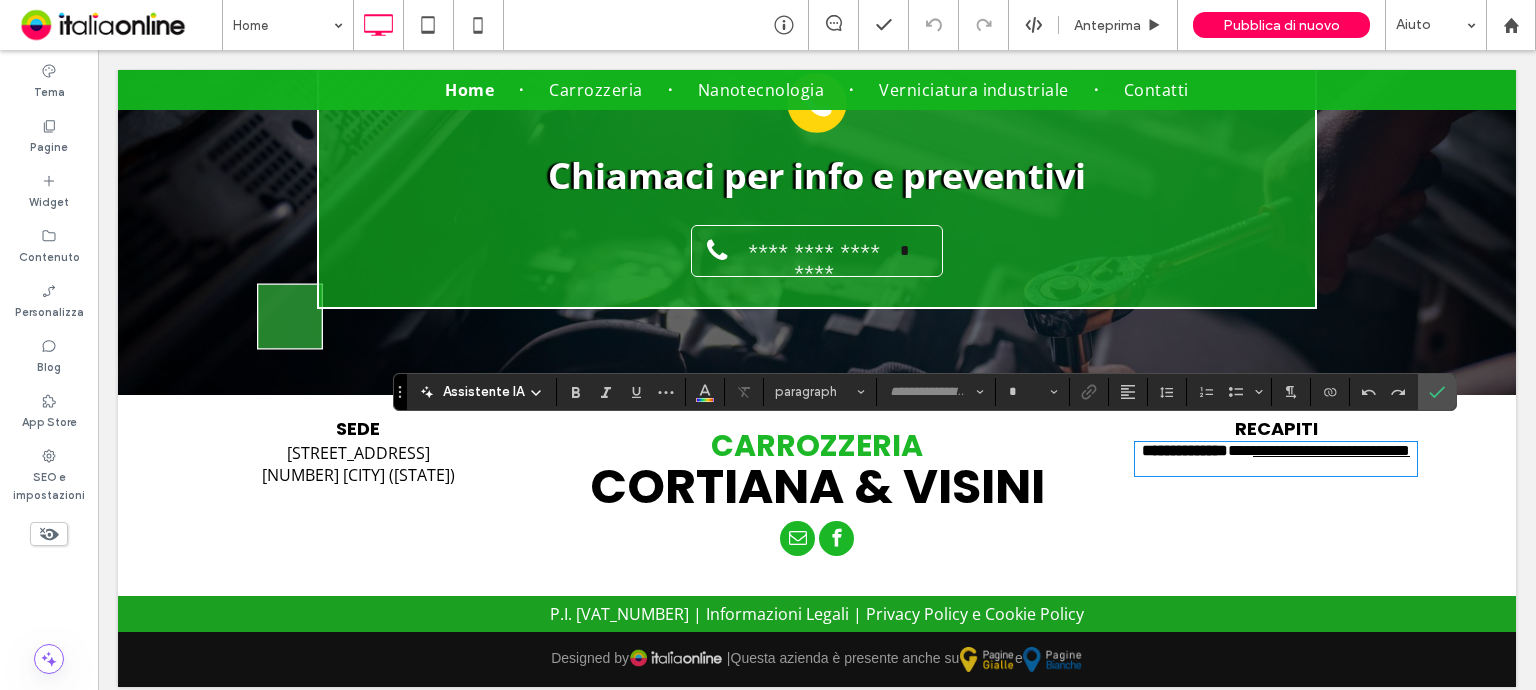 type on "*********" 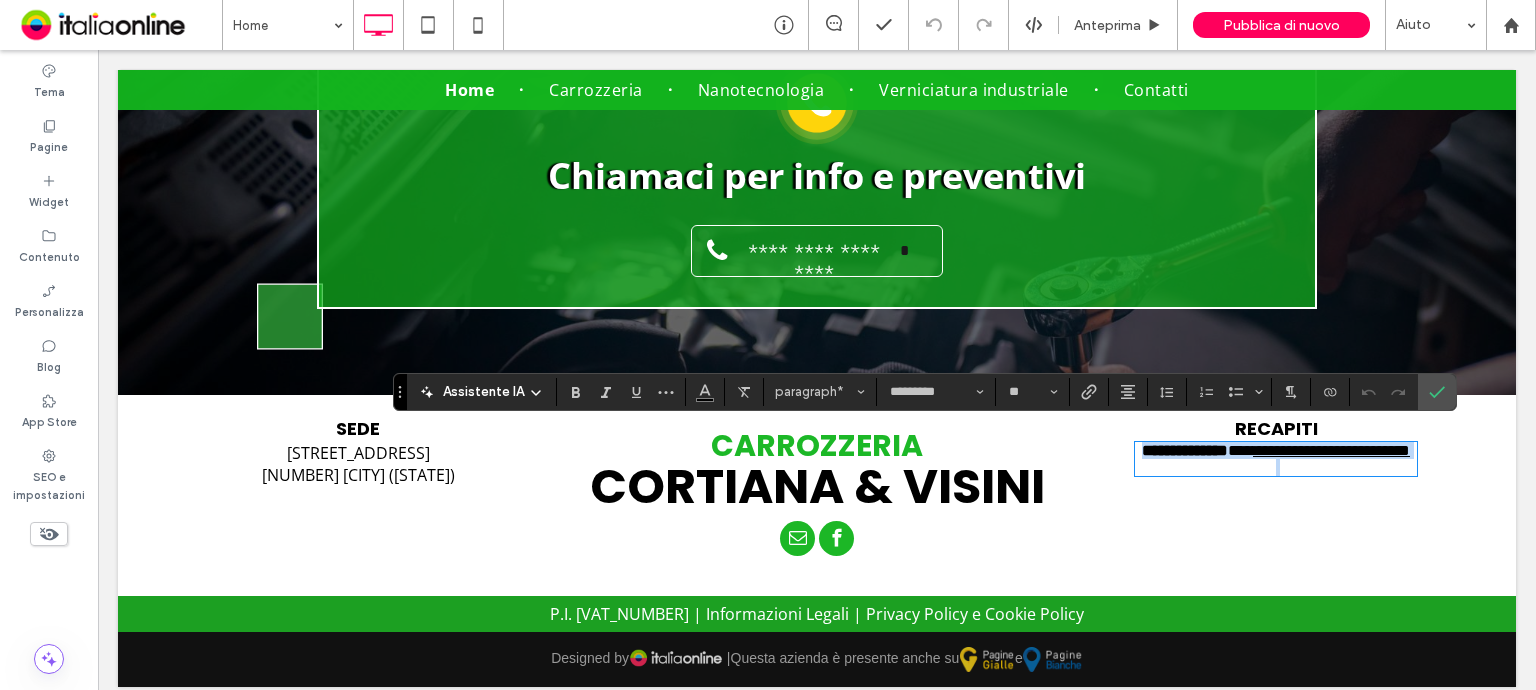 click on "**********" at bounding box center (1331, 450) 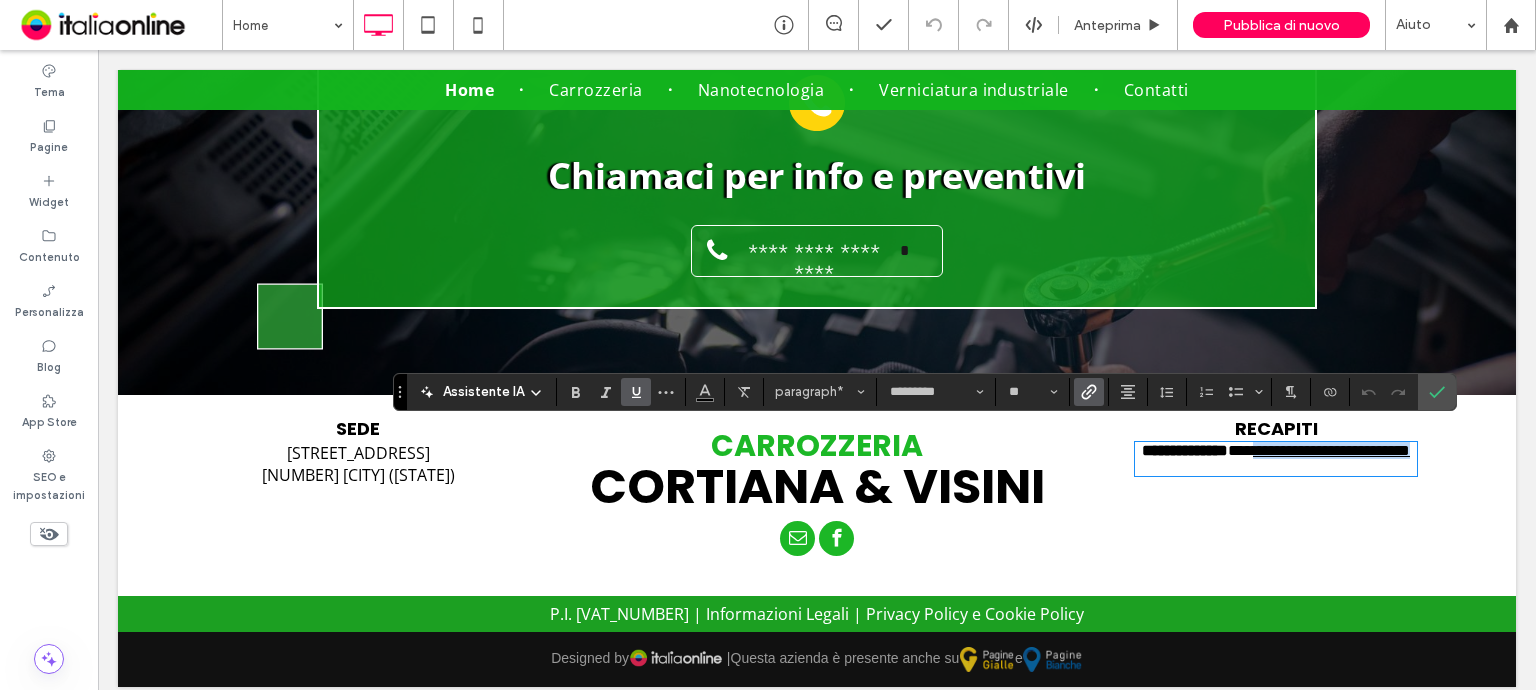 drag, startPoint x: 1173, startPoint y: 463, endPoint x: 1367, endPoint y: 463, distance: 194 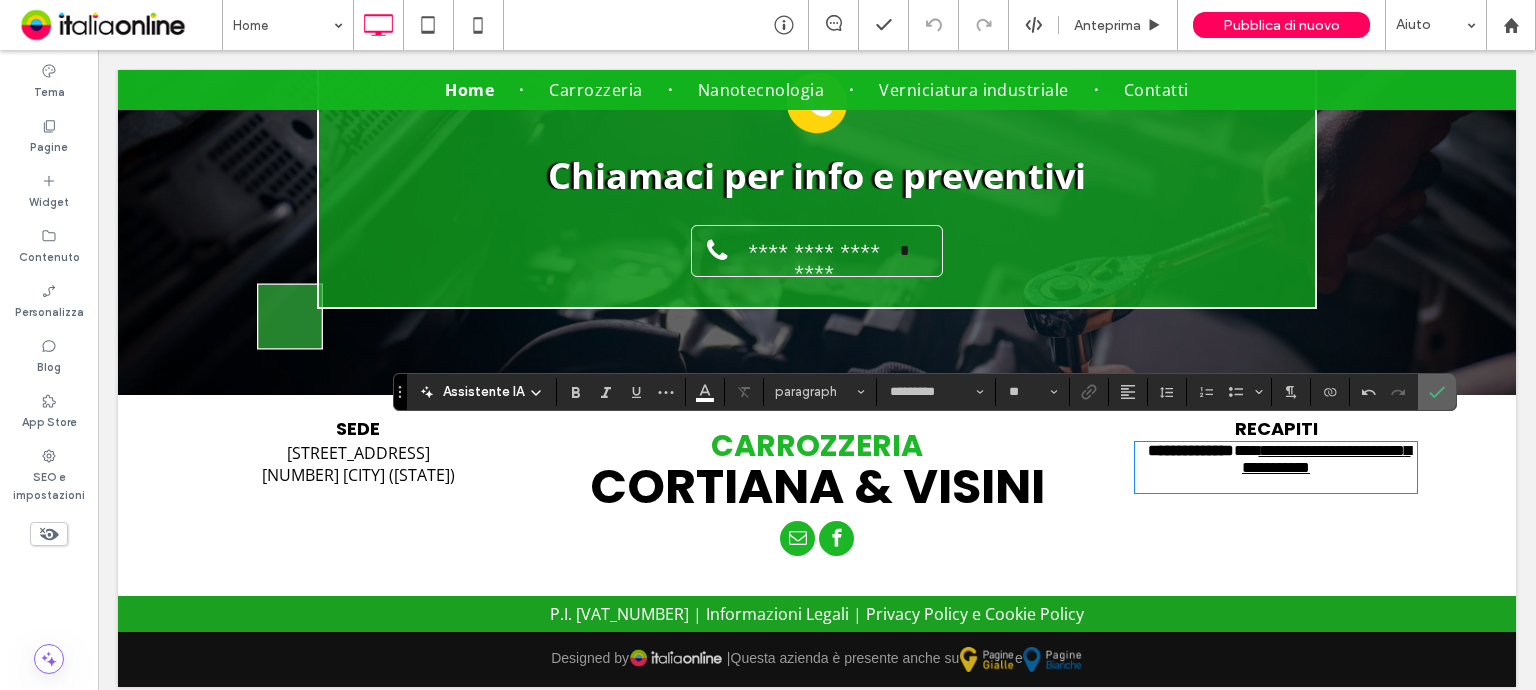 click 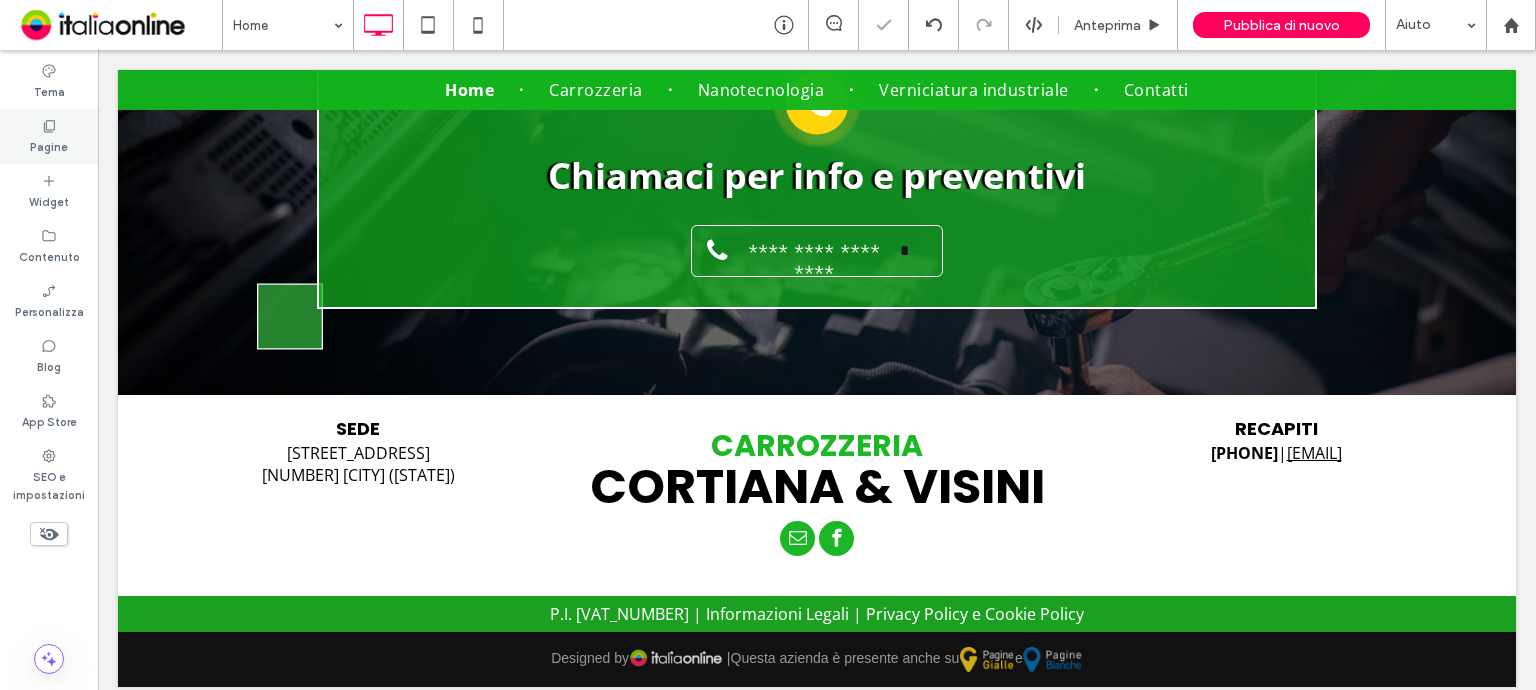 click on "Pagine" at bounding box center (49, 145) 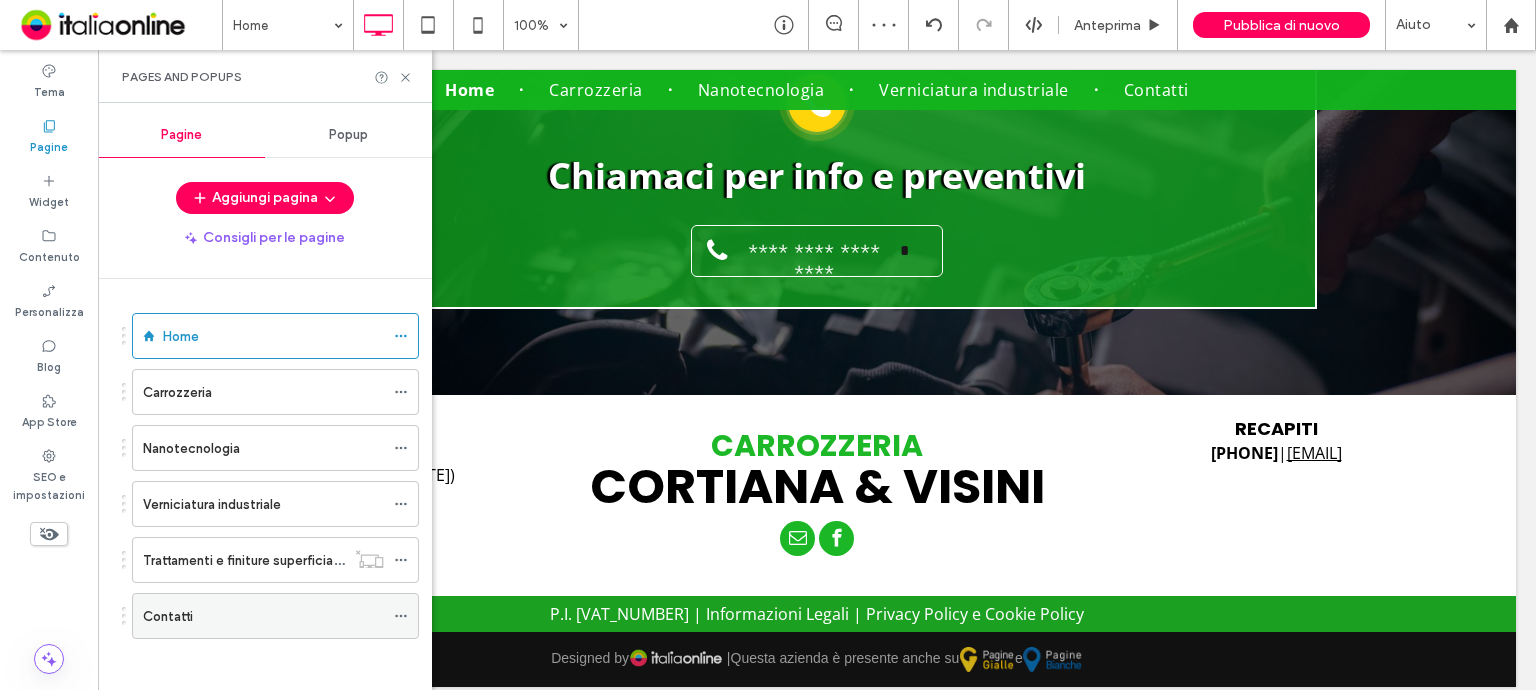 click on "Contatti" at bounding box center [263, 616] 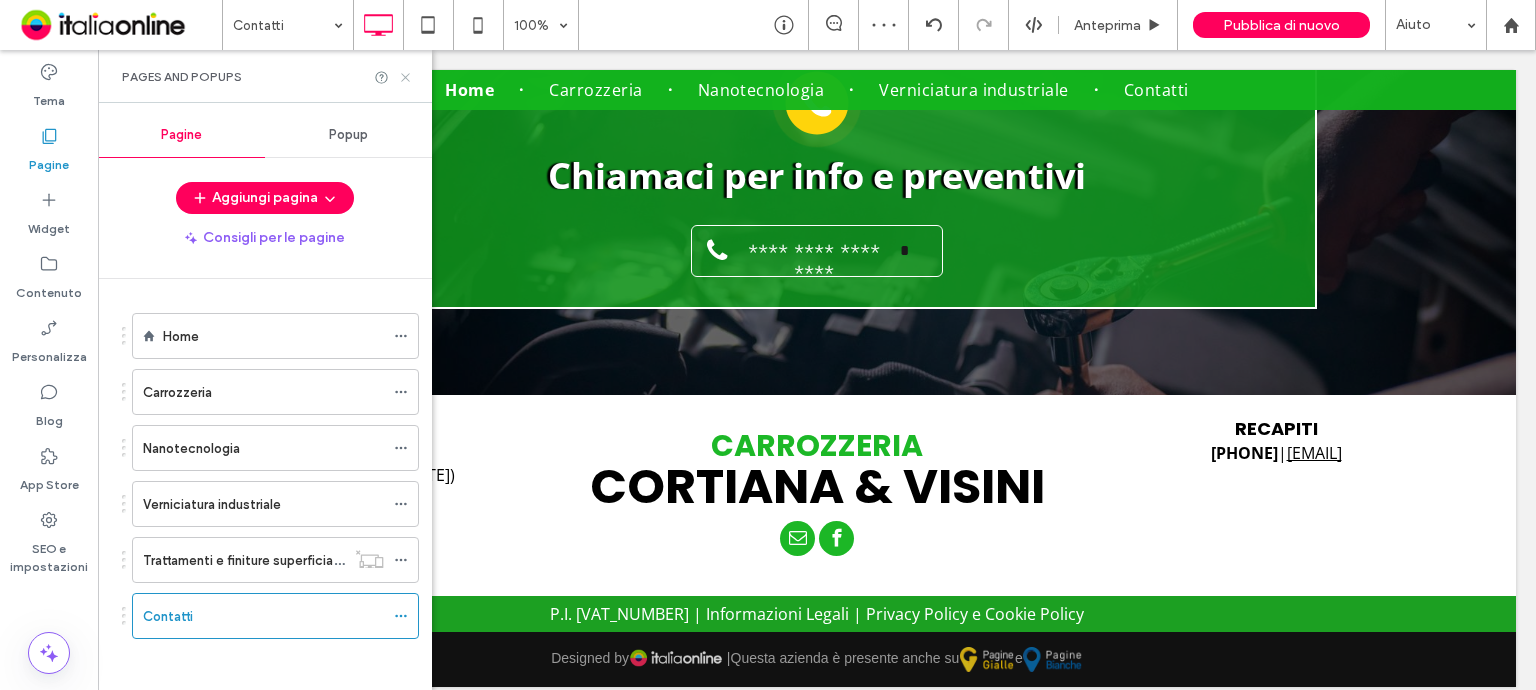 click 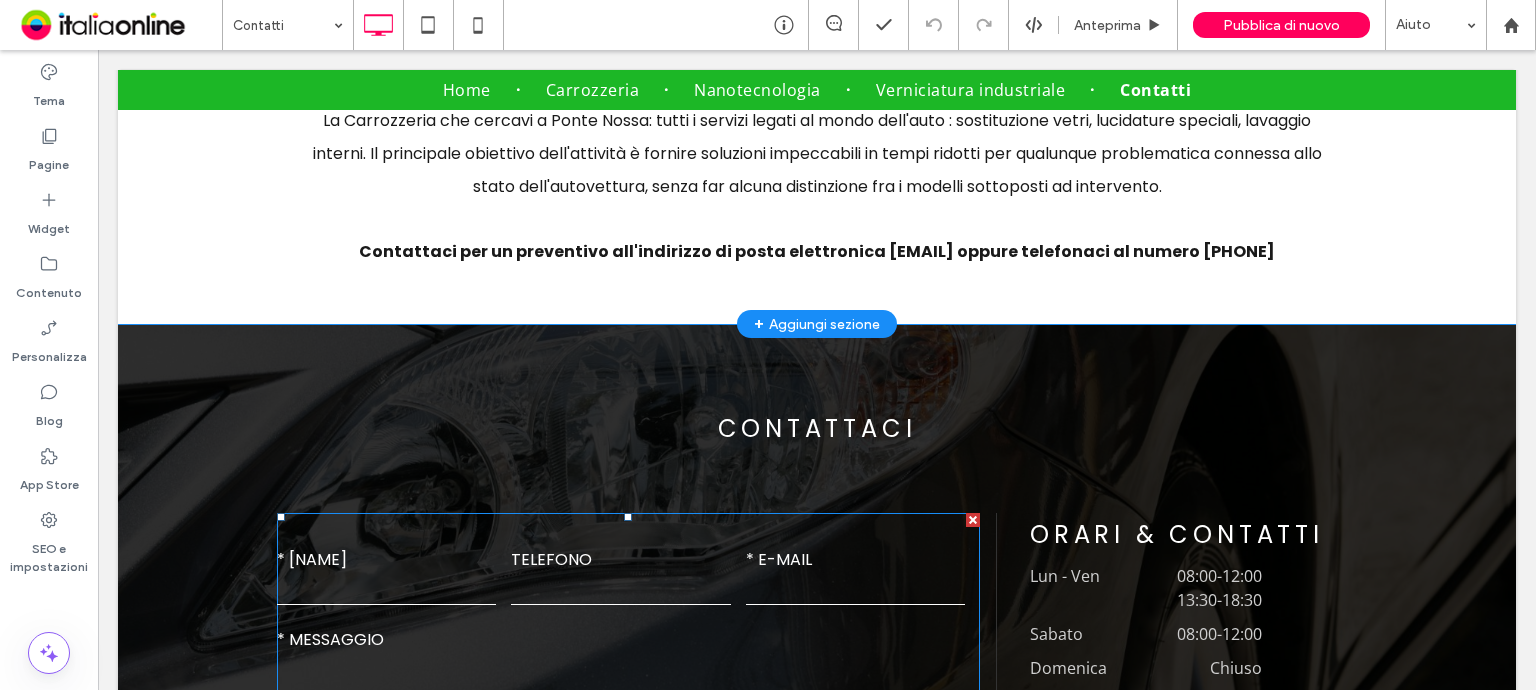 scroll, scrollTop: 500, scrollLeft: 0, axis: vertical 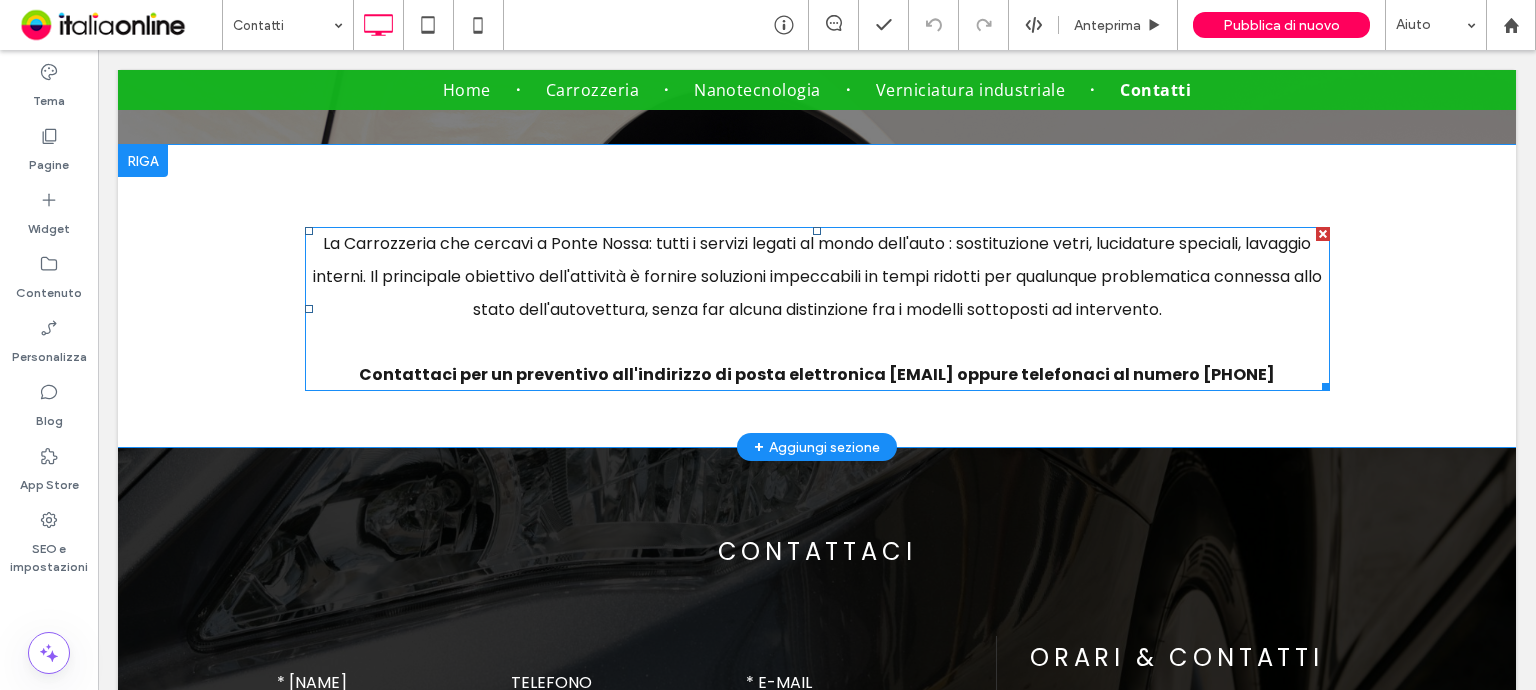 click on "Contattaci per un preventivo all'indirizzo di posta elettronica car@cortianaevisini.191.it oppure telefonaci al numero 035 704357" at bounding box center (817, 374) 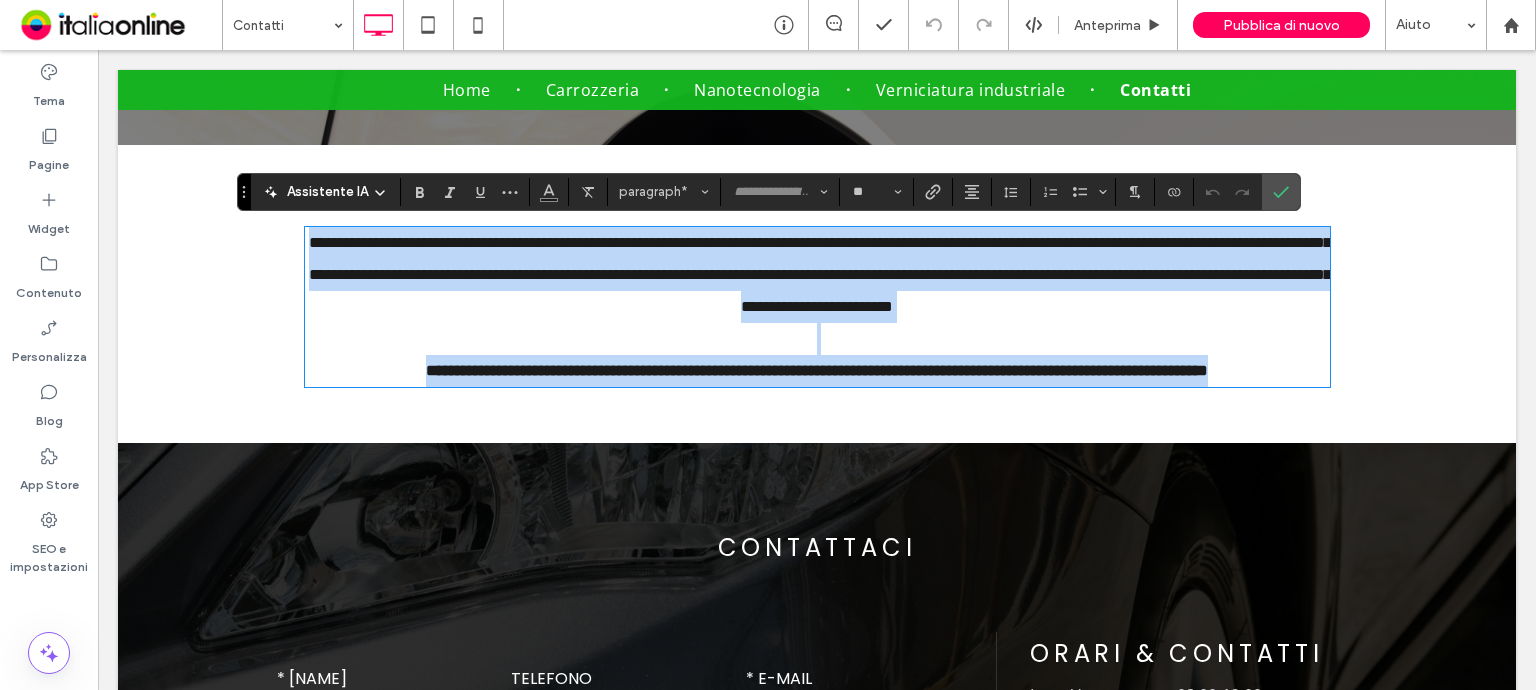 click on "**********" at bounding box center [817, 370] 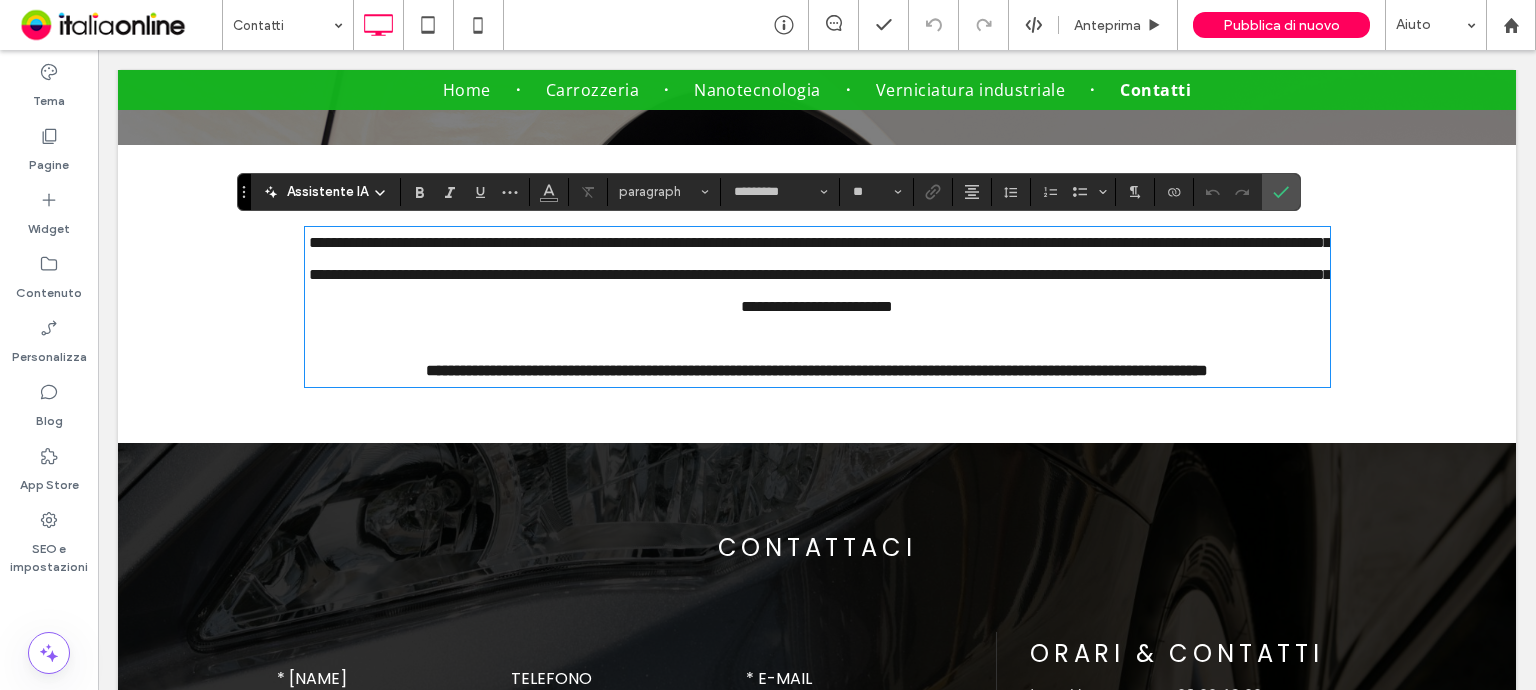 type on "*******" 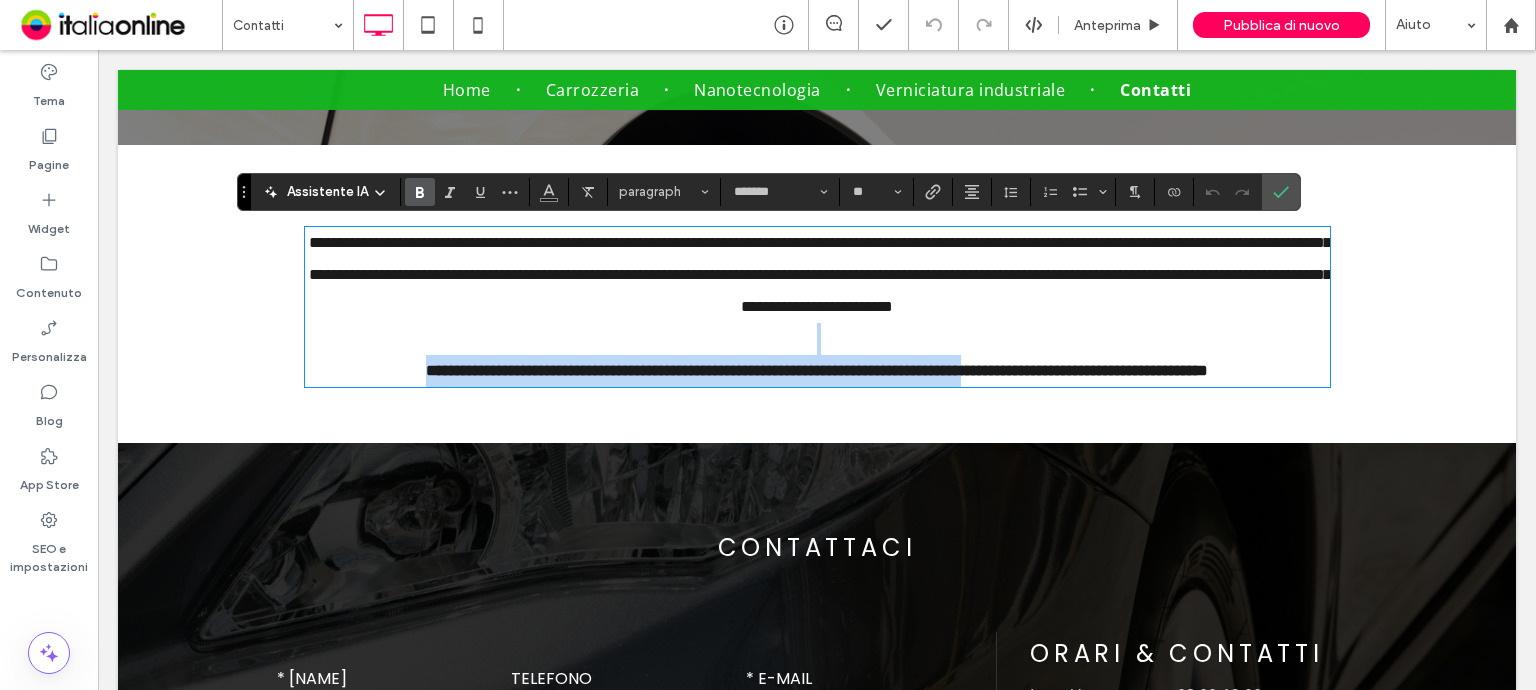 drag, startPoint x: 818, startPoint y: 370, endPoint x: 1020, endPoint y: 357, distance: 202.41788 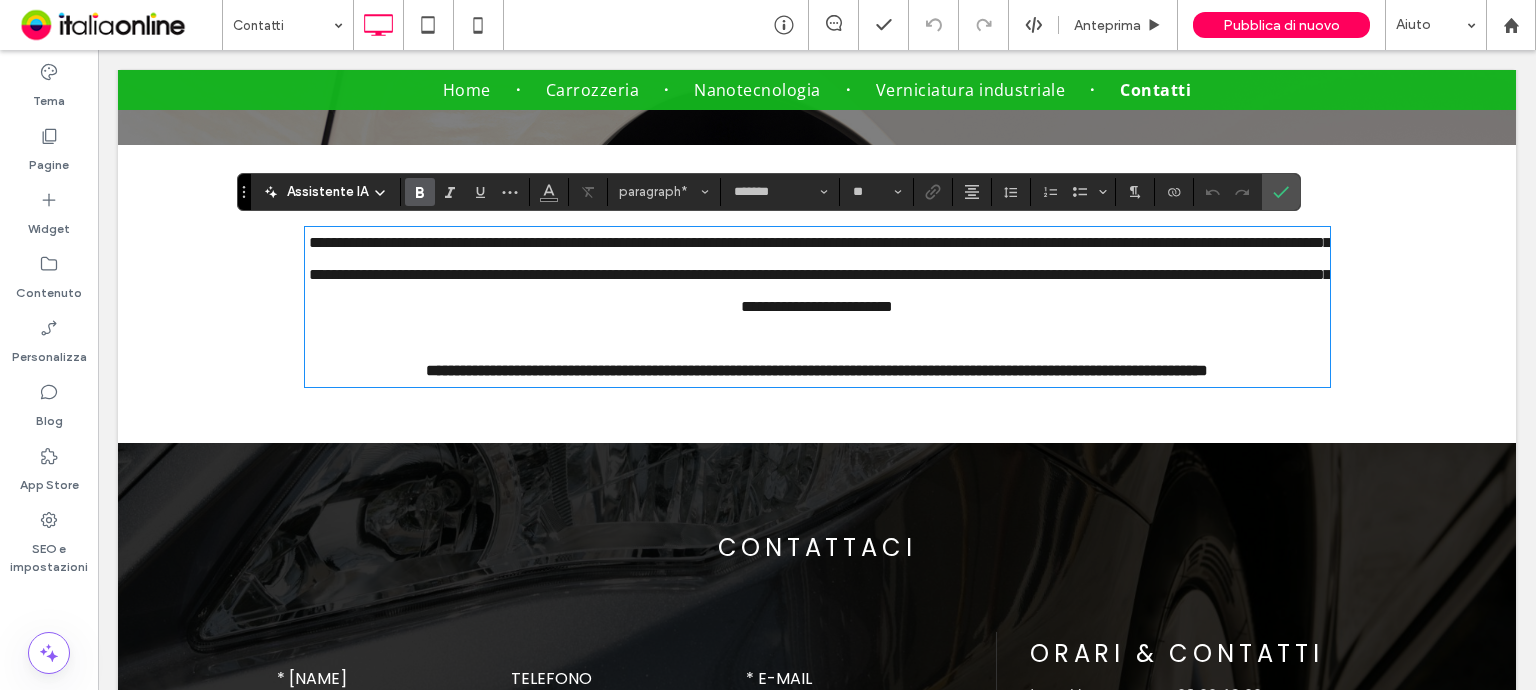 click on "**********" at bounding box center [817, 370] 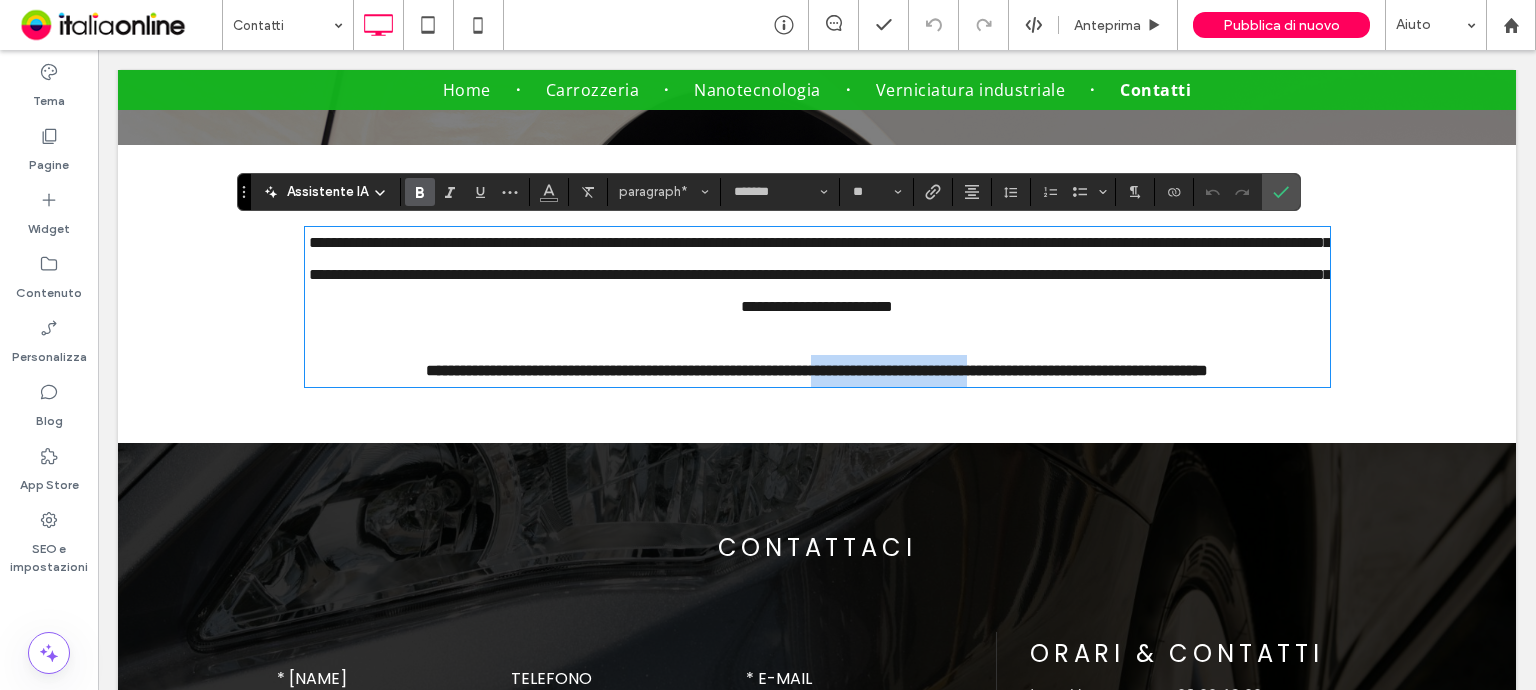 drag, startPoint x: 1024, startPoint y: 368, endPoint x: 817, endPoint y: 372, distance: 207.03865 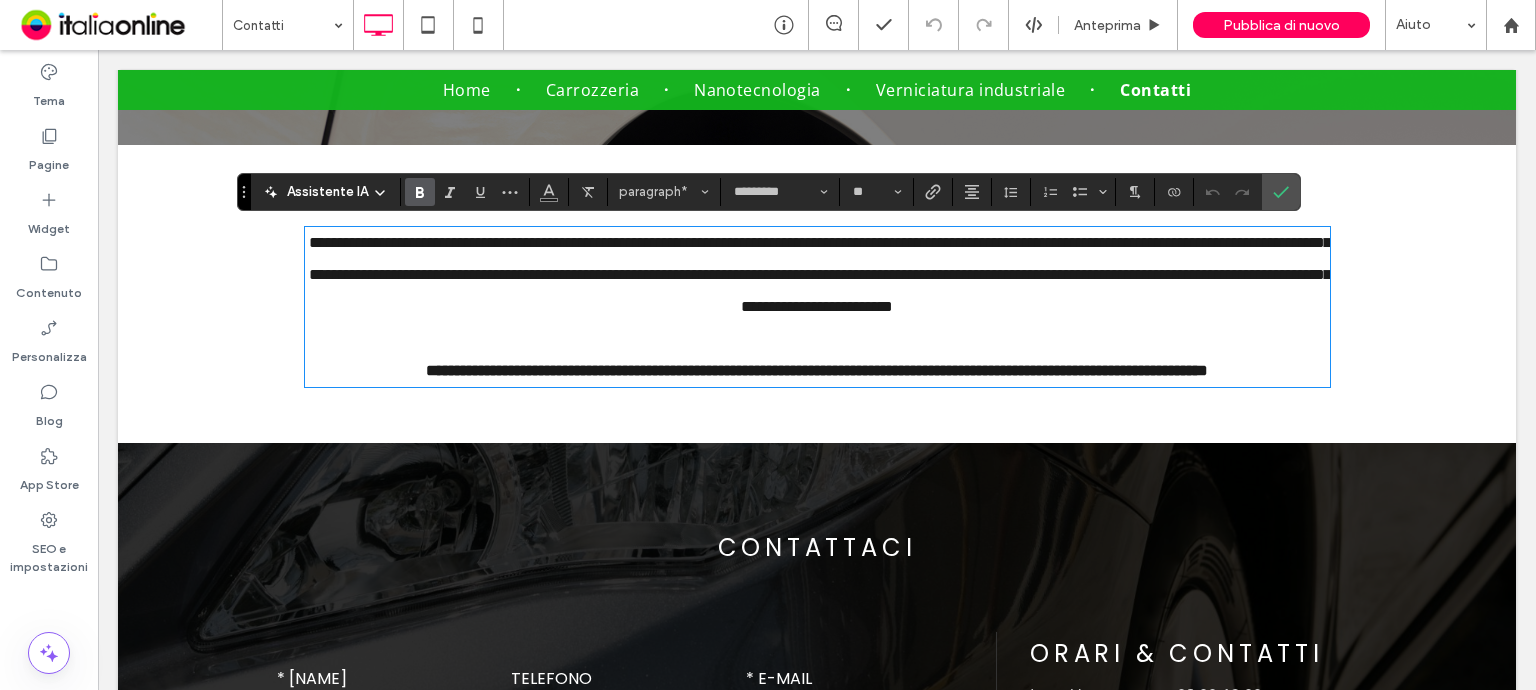 scroll, scrollTop: 0, scrollLeft: 0, axis: both 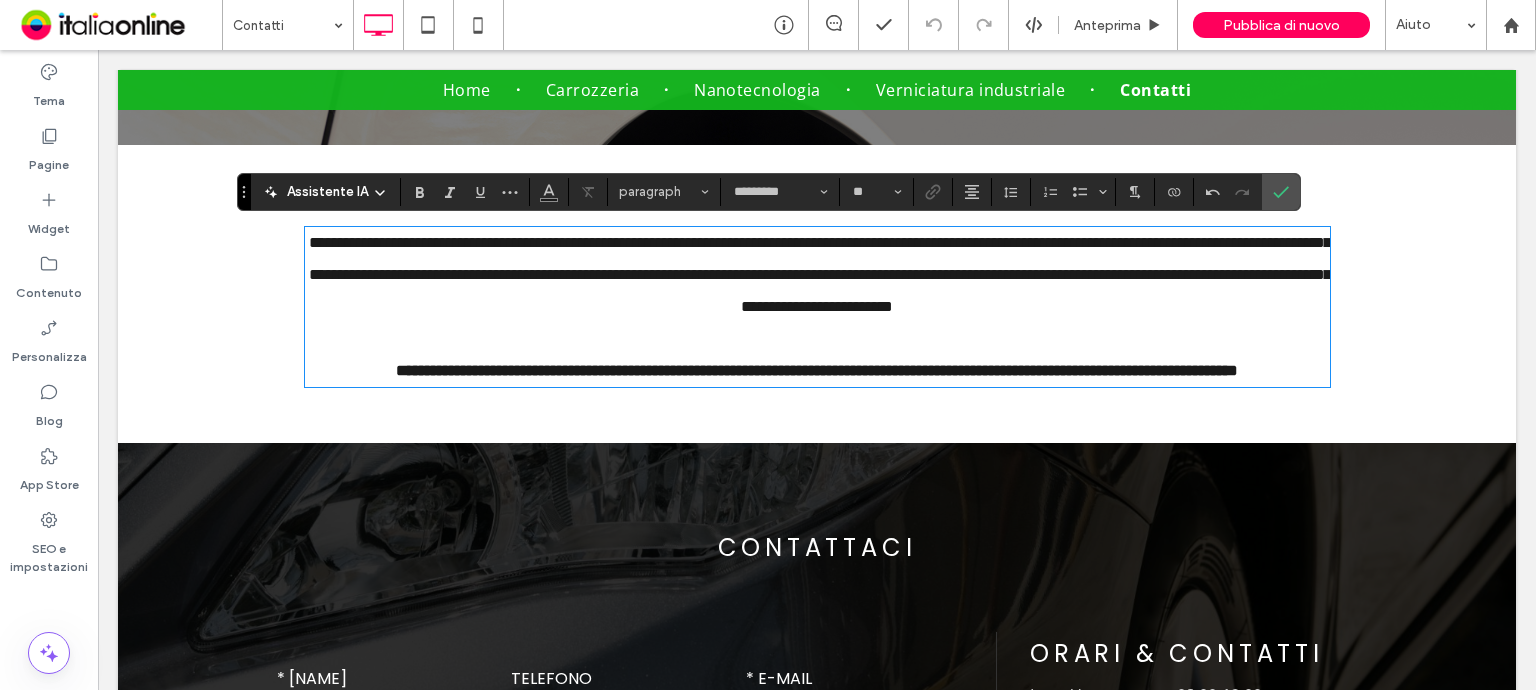 type on "*******" 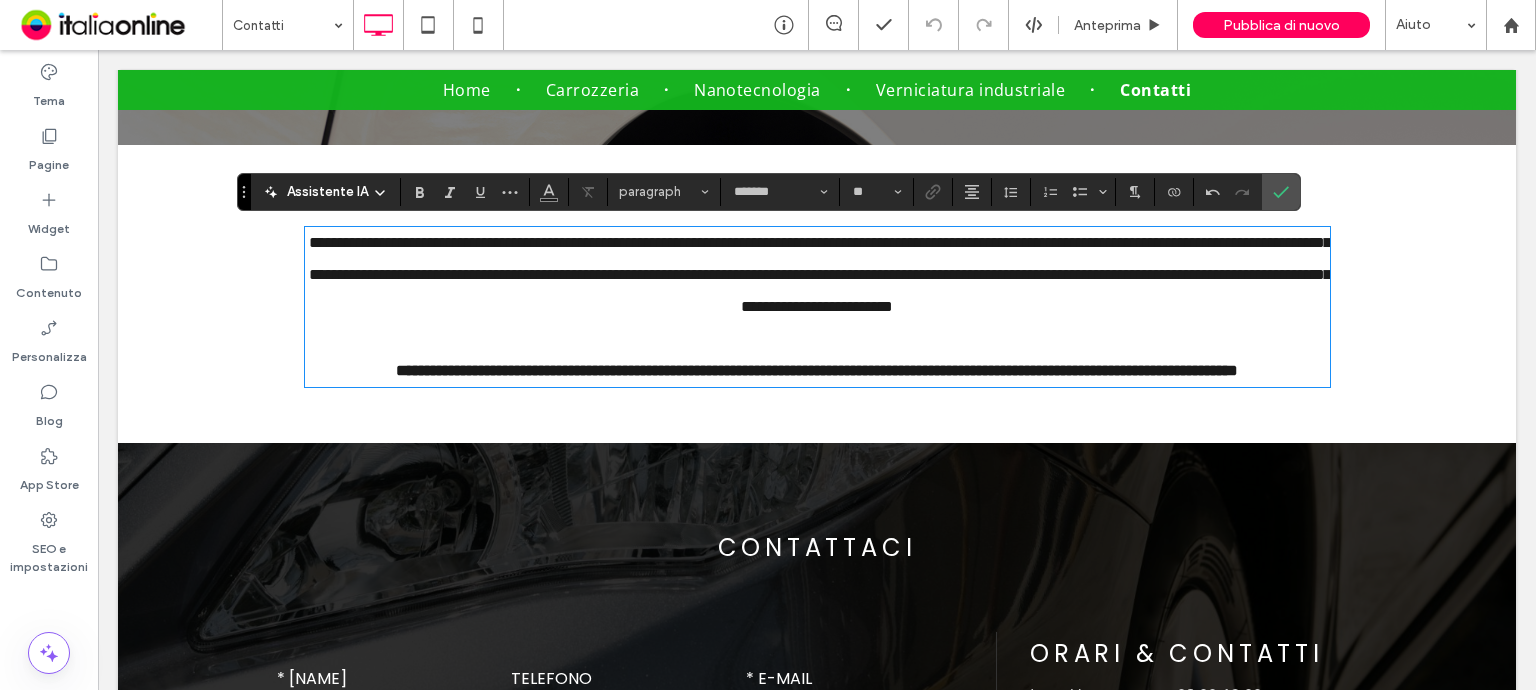 click on "**********" at bounding box center (817, 370) 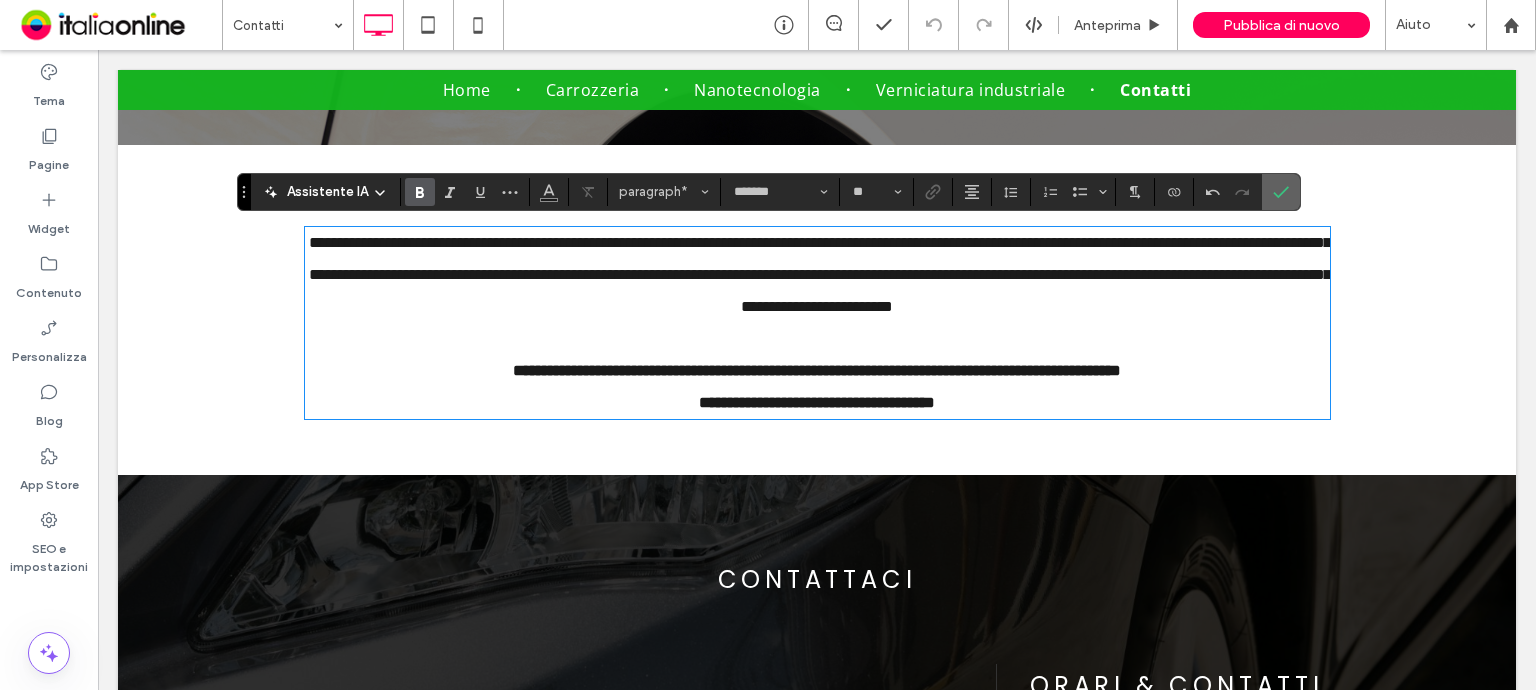 click 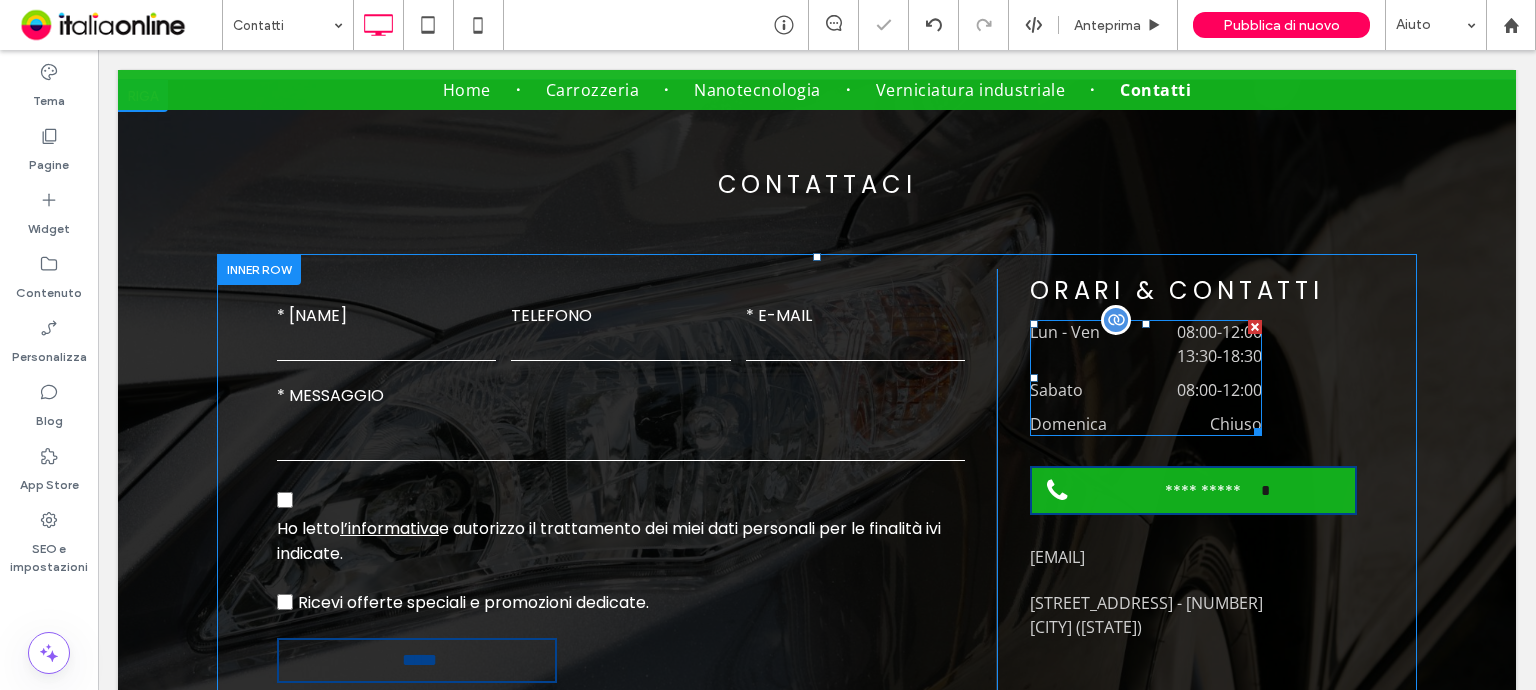 scroll, scrollTop: 1000, scrollLeft: 0, axis: vertical 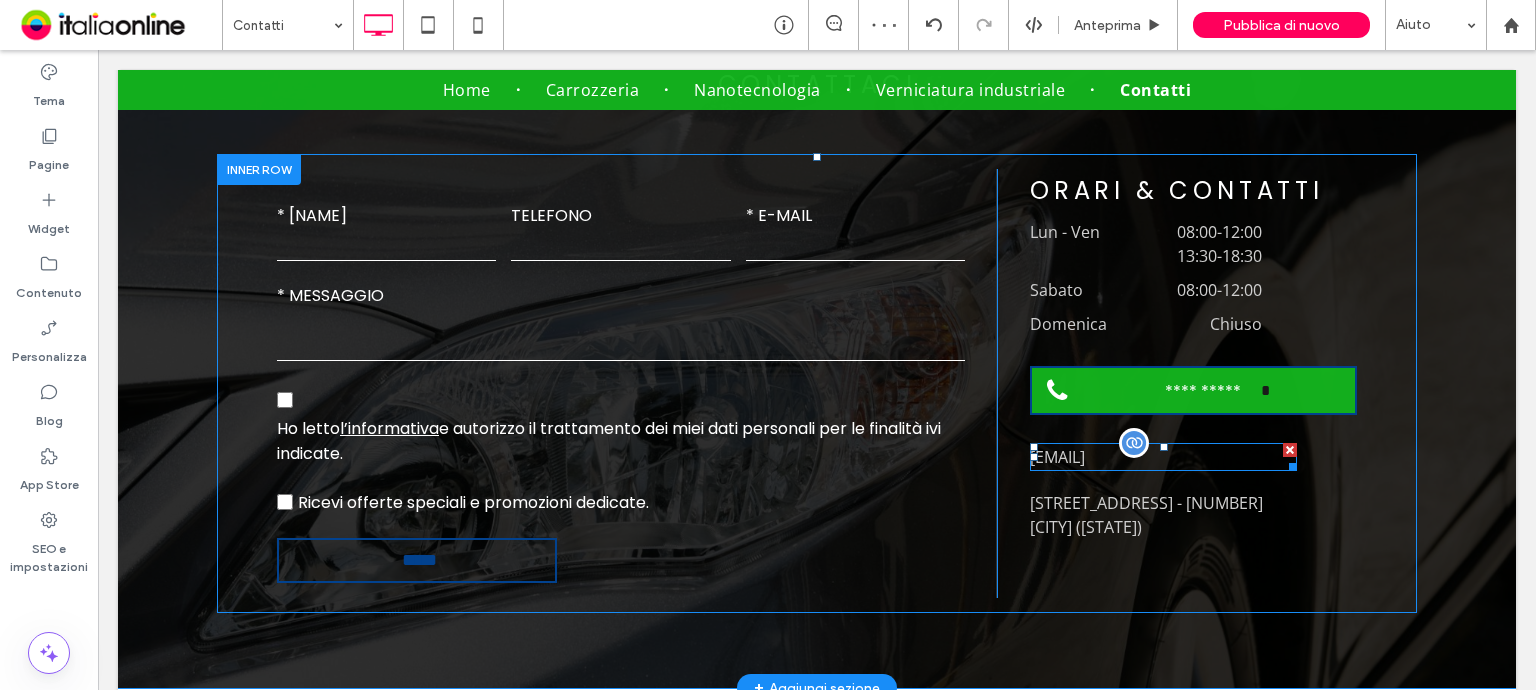 click on "car@cortianaevisini.191.it" at bounding box center [1163, 457] 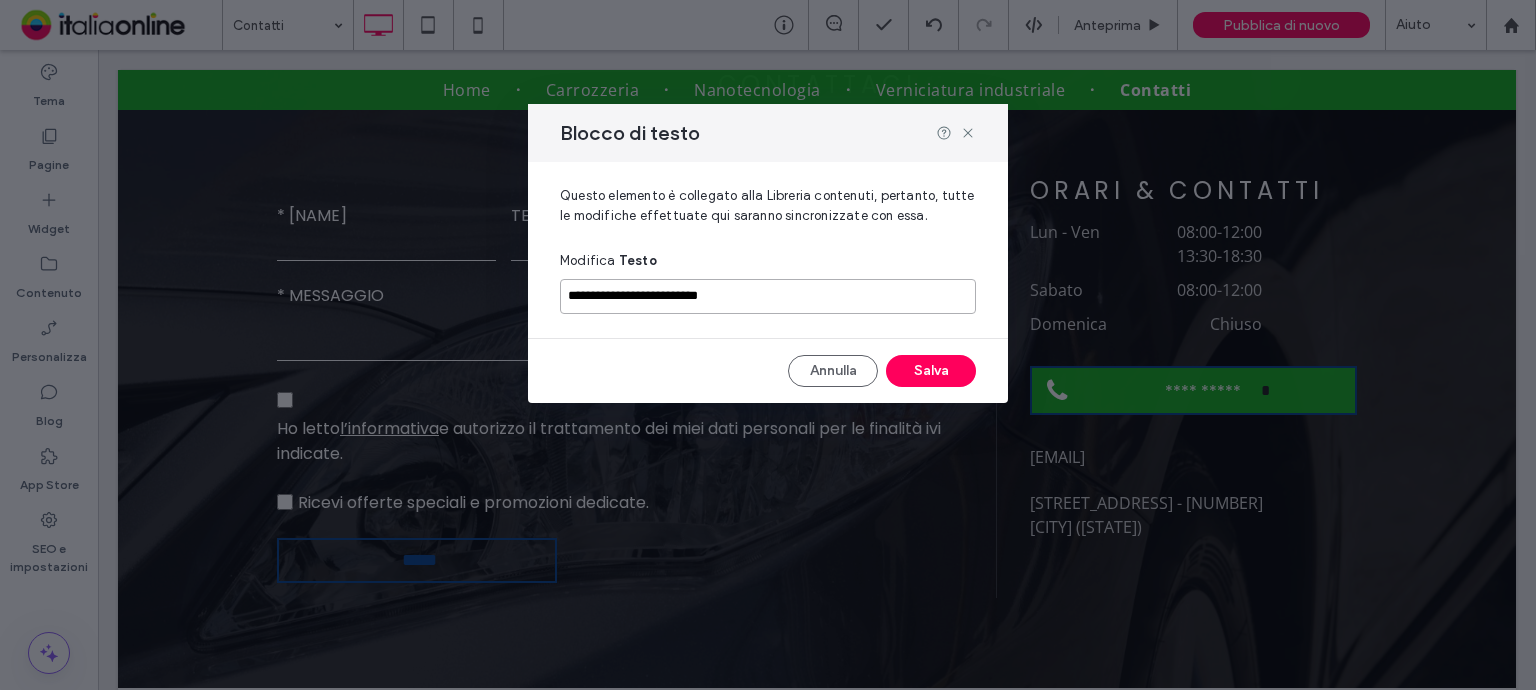 drag, startPoint x: 724, startPoint y: 297, endPoint x: 548, endPoint y: 322, distance: 177.76671 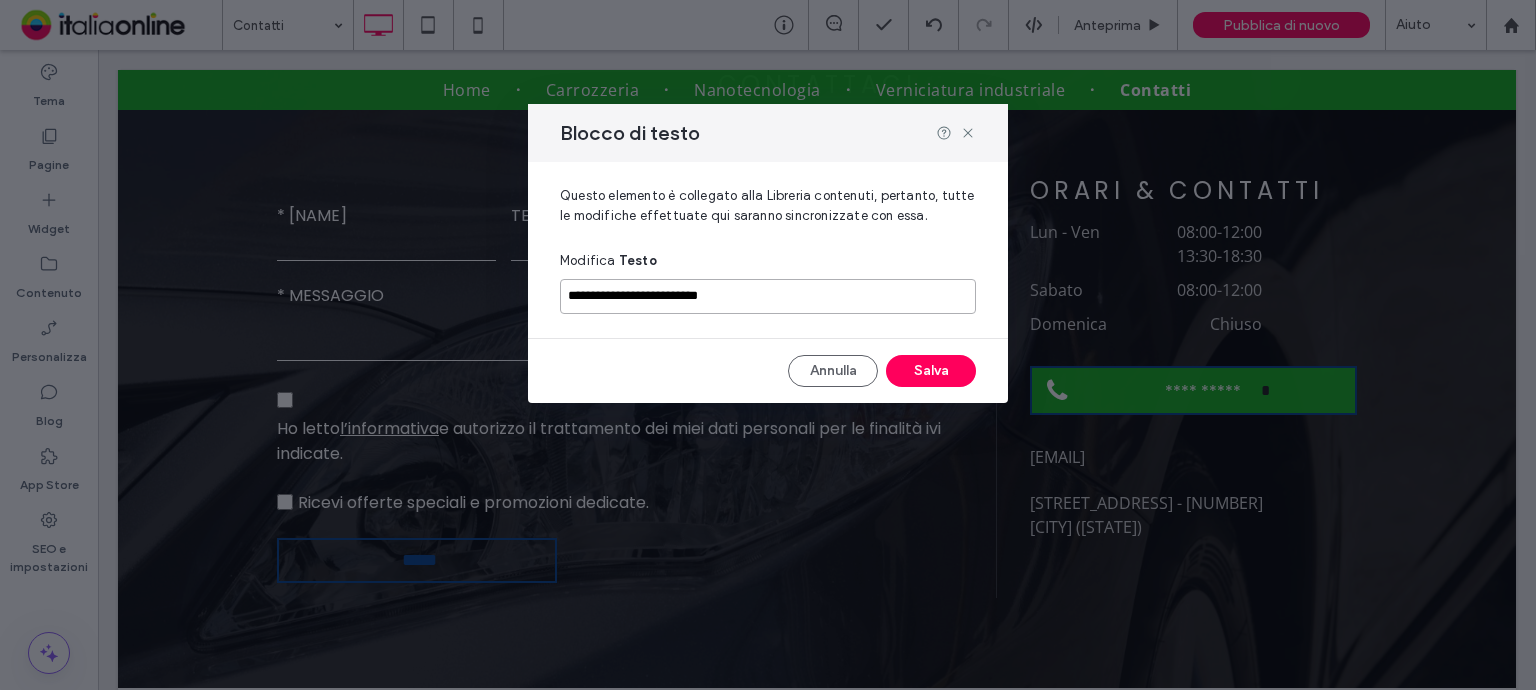 paste on "**********" 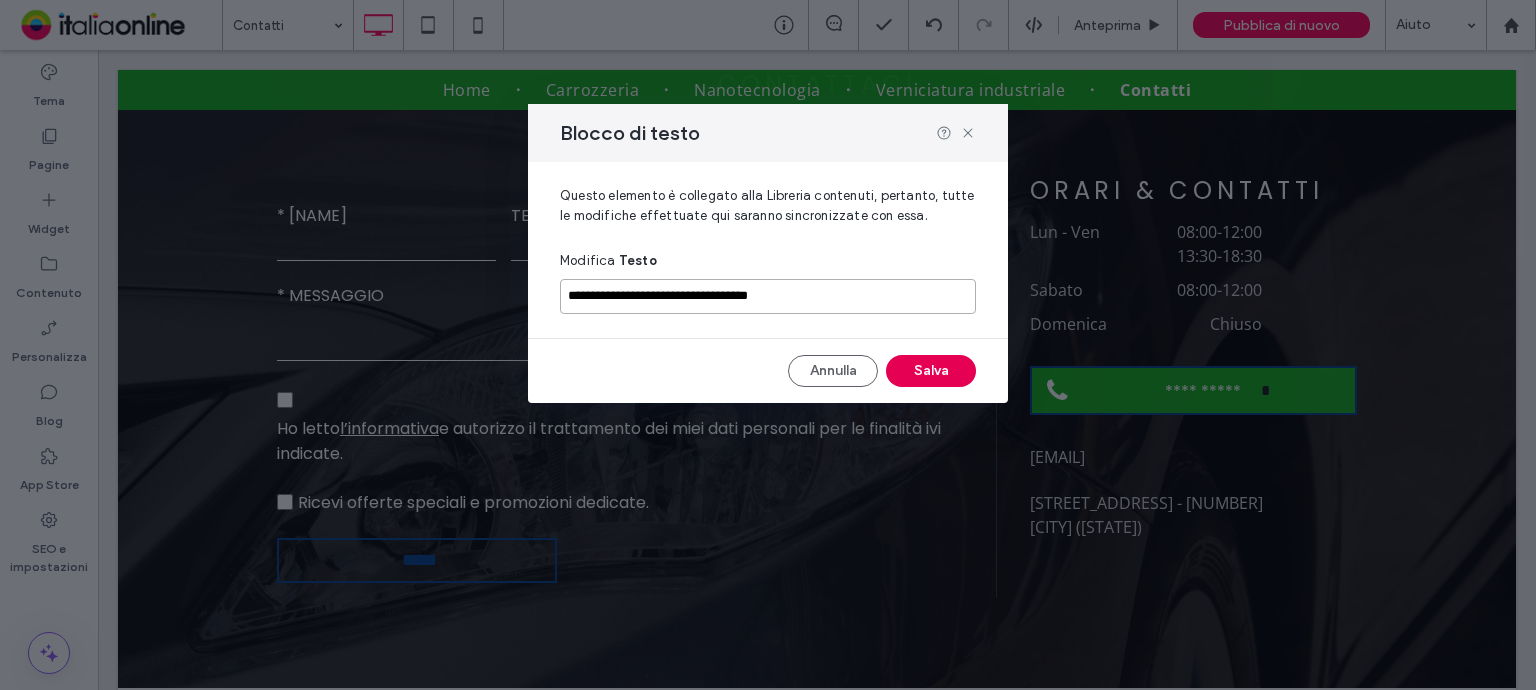 type on "**********" 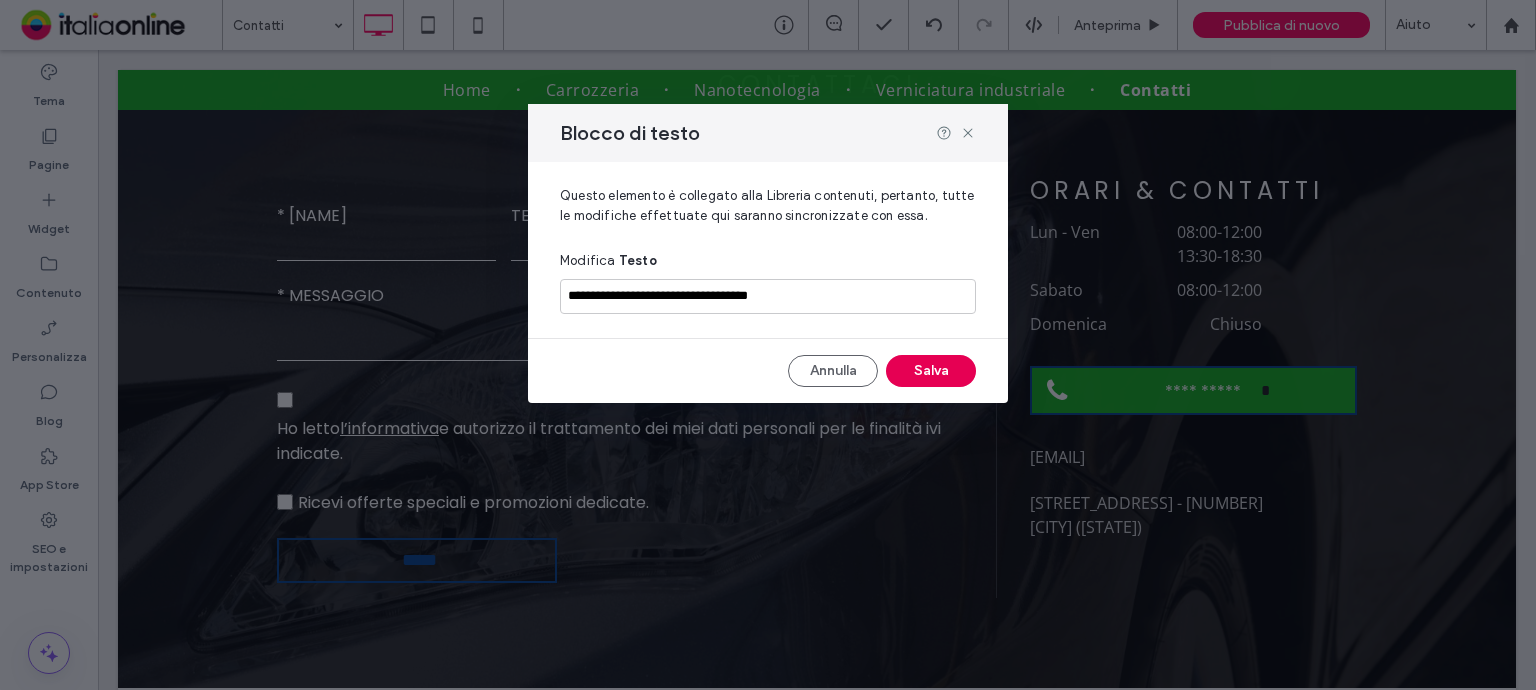 click on "Salva" at bounding box center [931, 371] 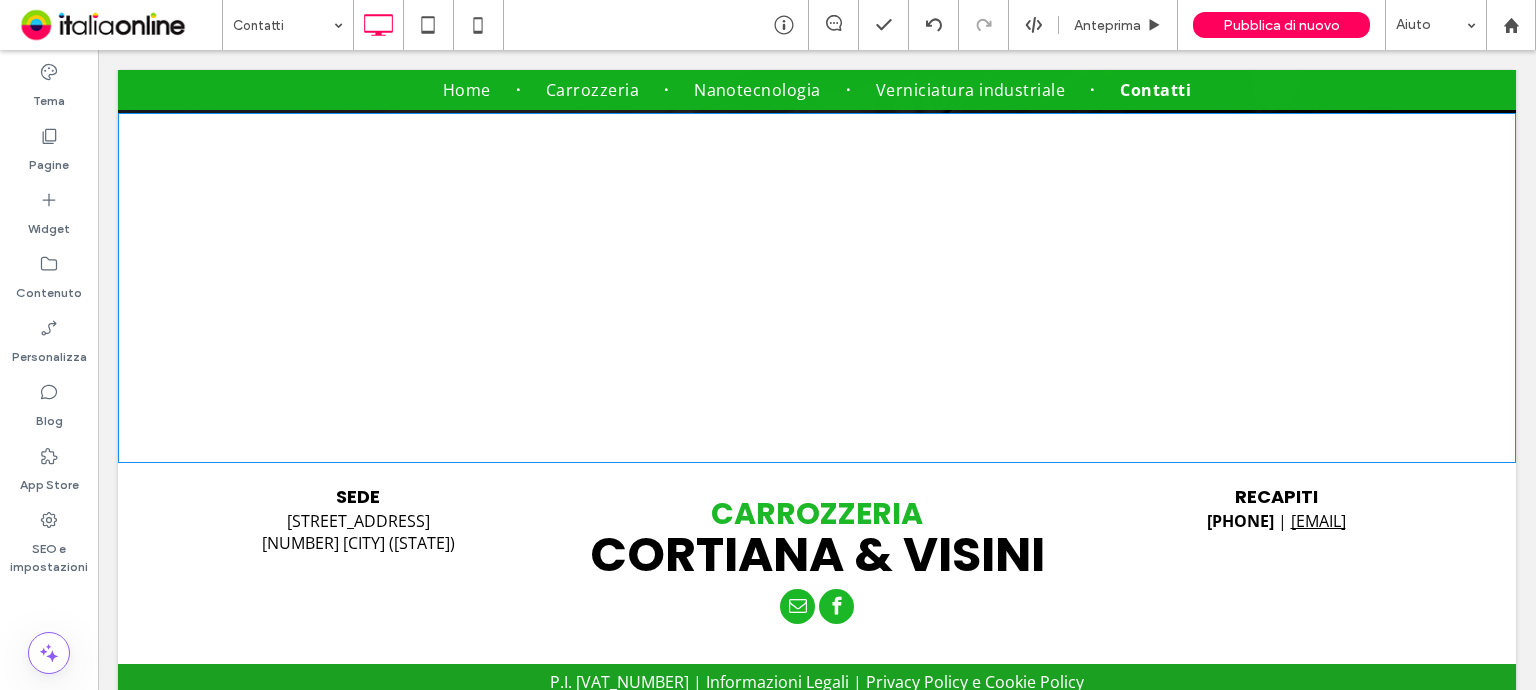 scroll, scrollTop: 1653, scrollLeft: 0, axis: vertical 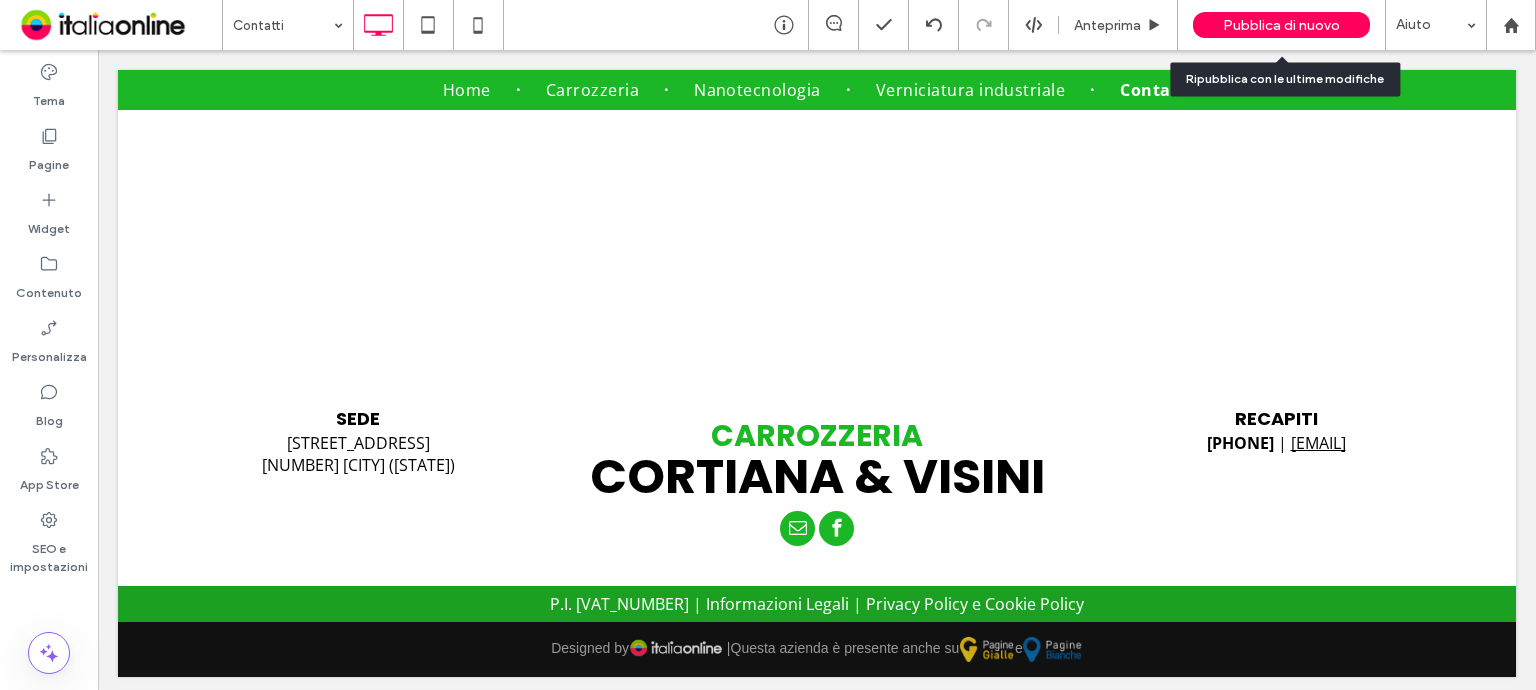 click on "Pubblica di nuovo" at bounding box center (1281, 25) 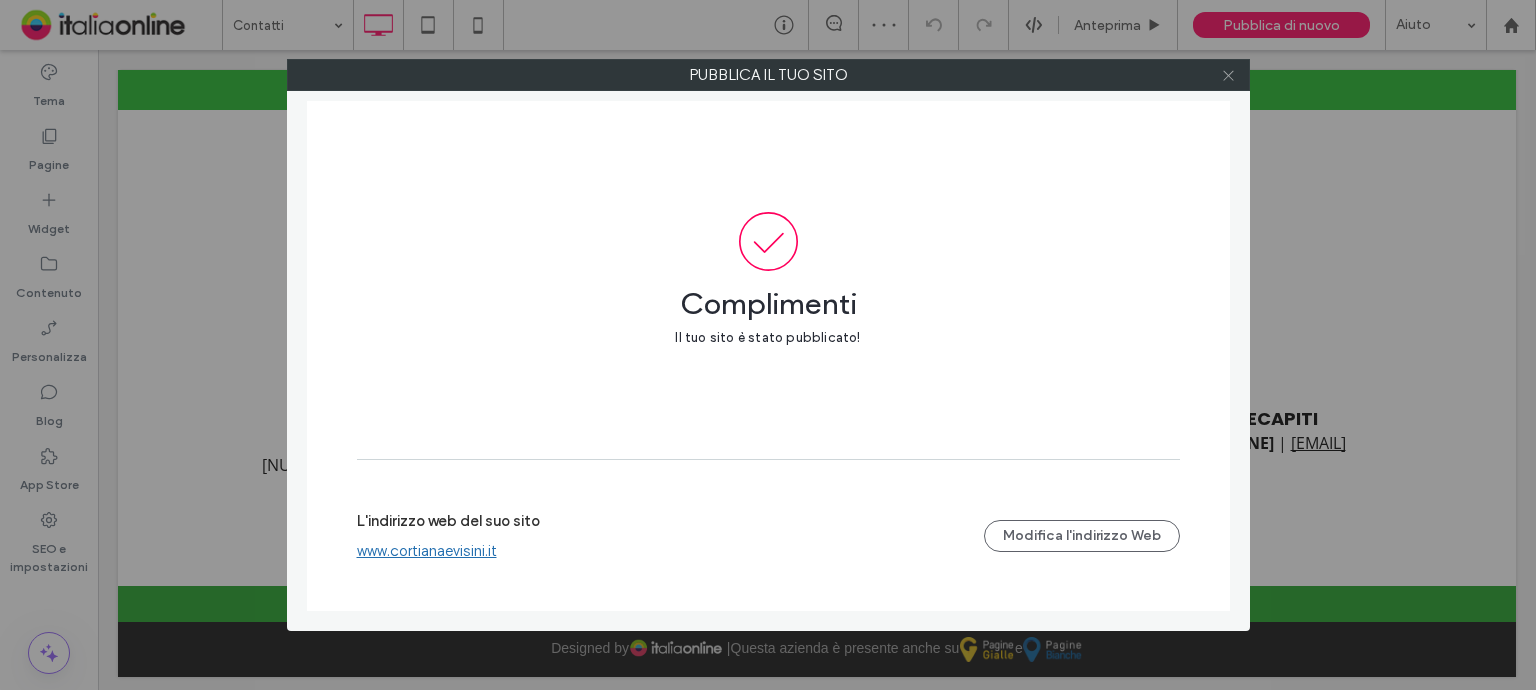 click 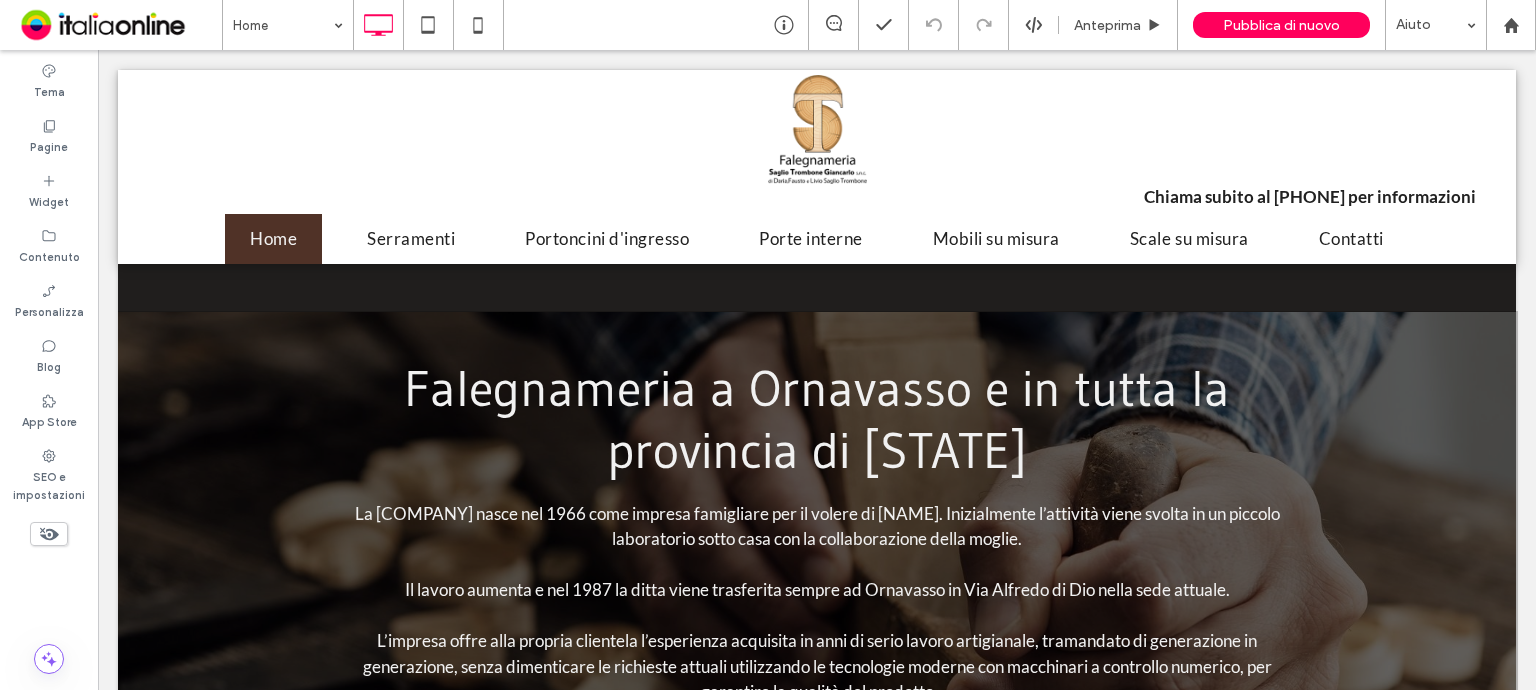 scroll, scrollTop: 0, scrollLeft: 0, axis: both 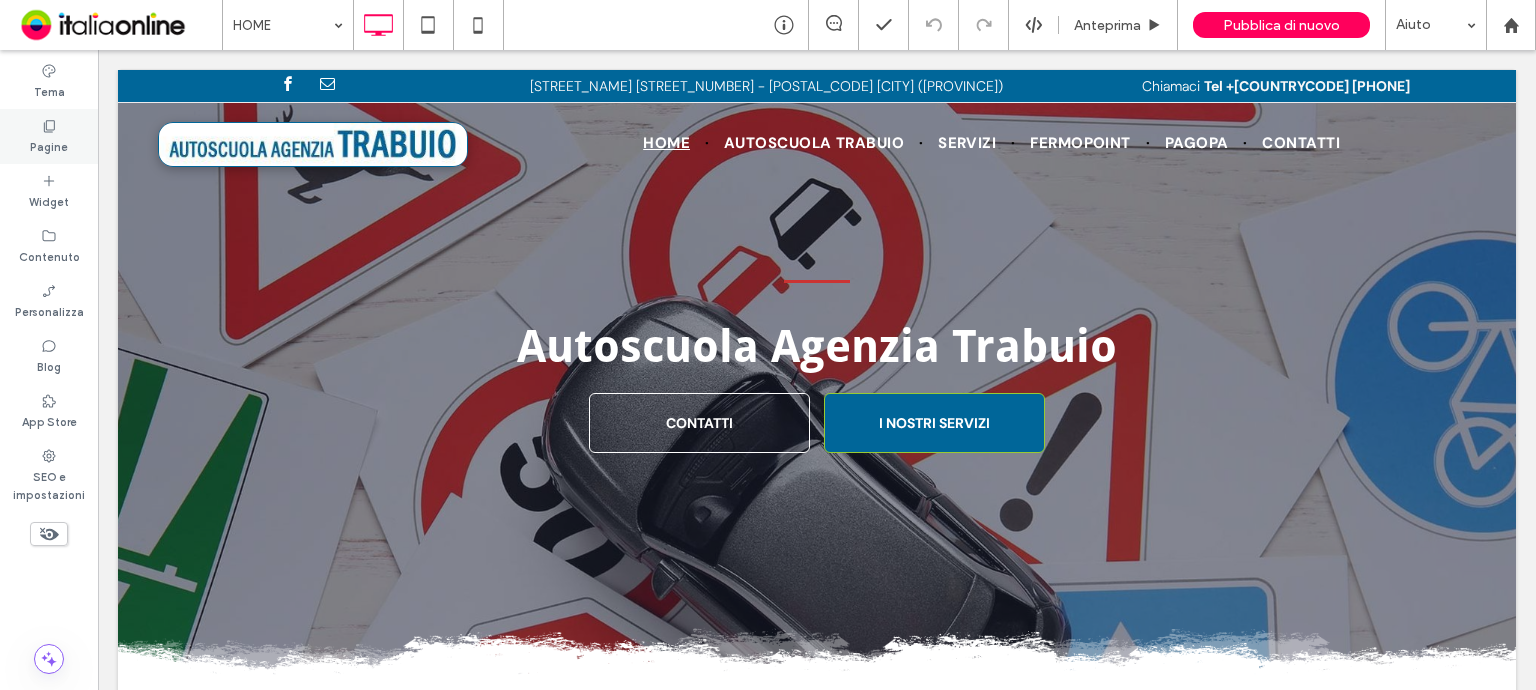 drag, startPoint x: 44, startPoint y: 121, endPoint x: 17, endPoint y: 200, distance: 83.48653 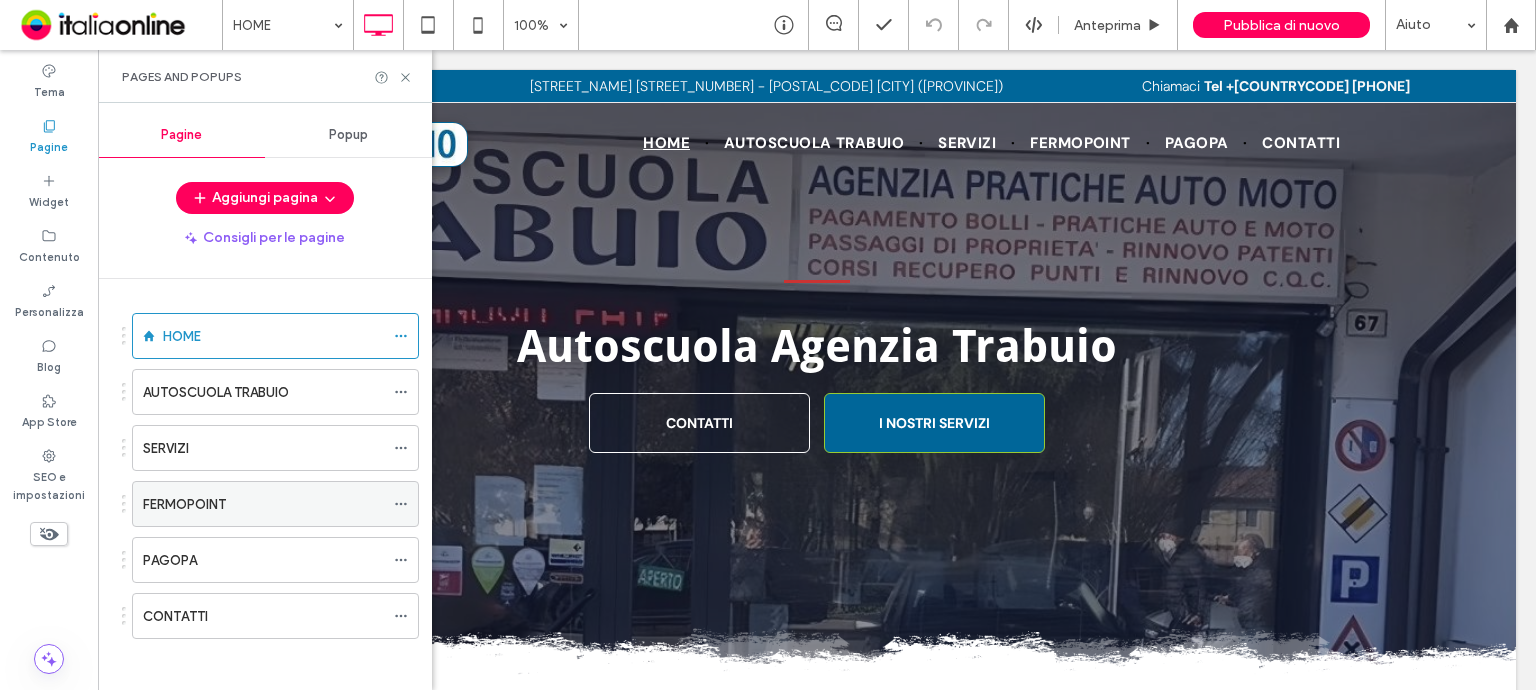 click on "FERMOPOINT" at bounding box center (184, 504) 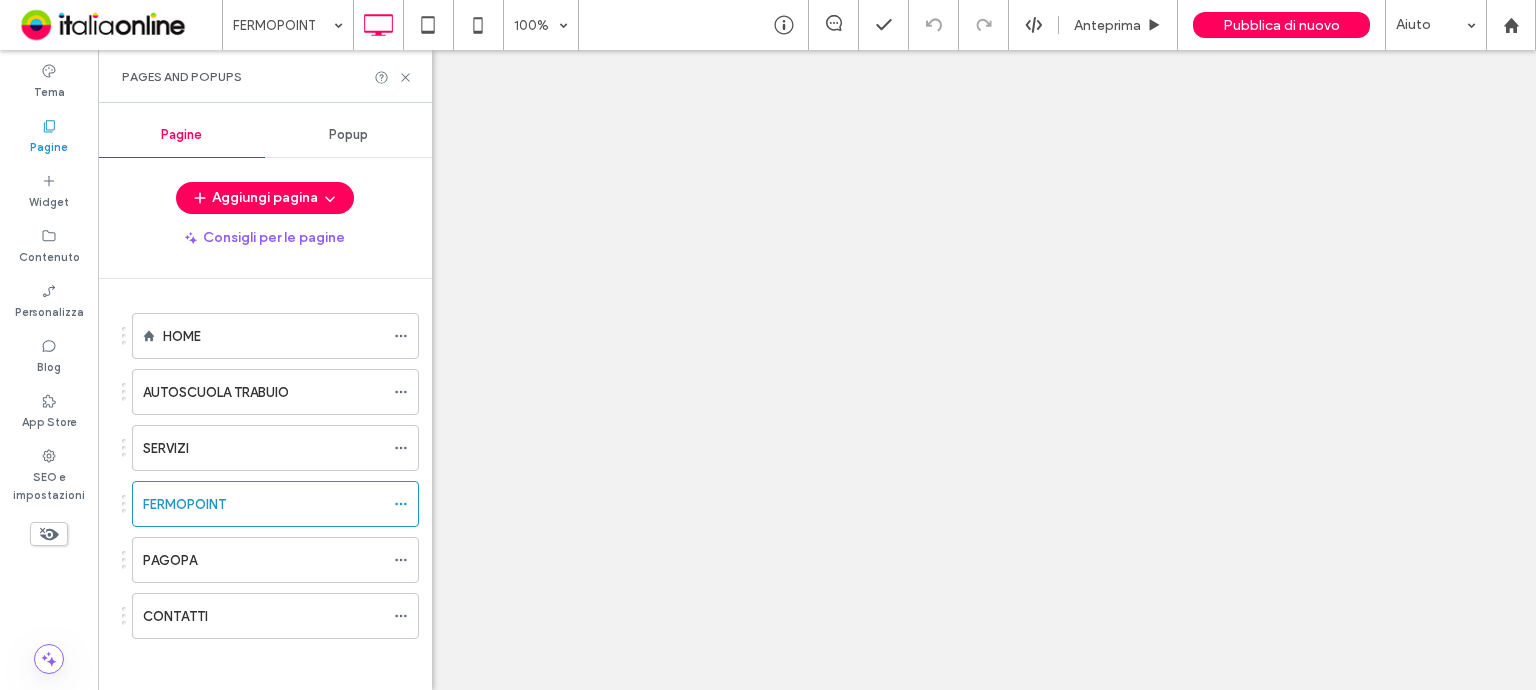 click on "FERMOPOINT 100% Anteprima Pubblica di nuovo Aiuto
Commenti sito Commenti sito Automatizza i nuovi commenti Informa immediatamente il tuo team quando qualcuno aggiunge o aggiorna un commento su un sito. Vedi gli esempi di Zap
Tema Pagine Widget Contenuto Personalizza Blog App Store SEO e impostazioni Pages and Popups Pagine Popup Aggiungi pagina Consigli per le pagine HOME AUTOSCUOLA TRABUIO SERVIZI FERMOPOINT PAGOPA CONTATTI
Mostrare?
Sì
Mostrare?
Sì" at bounding box center (768, 345) 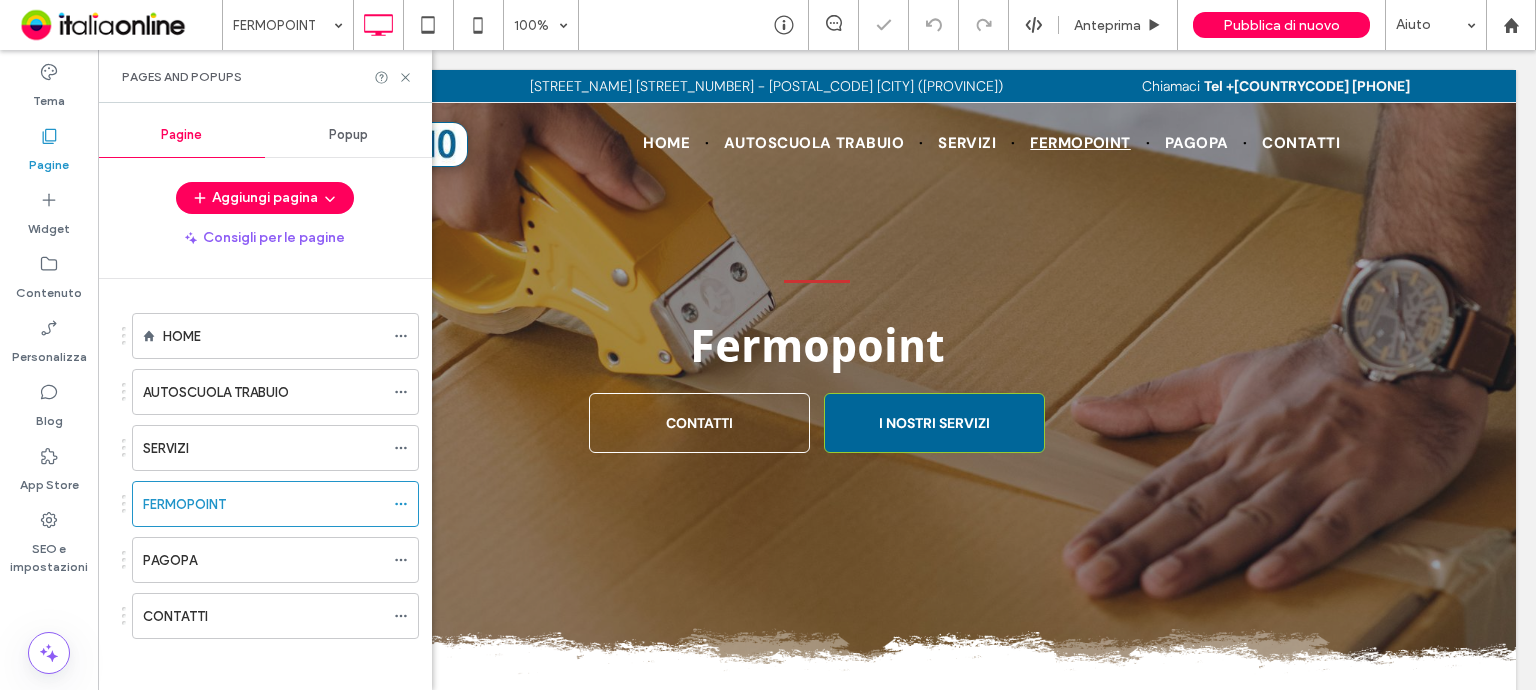 scroll, scrollTop: 0, scrollLeft: 0, axis: both 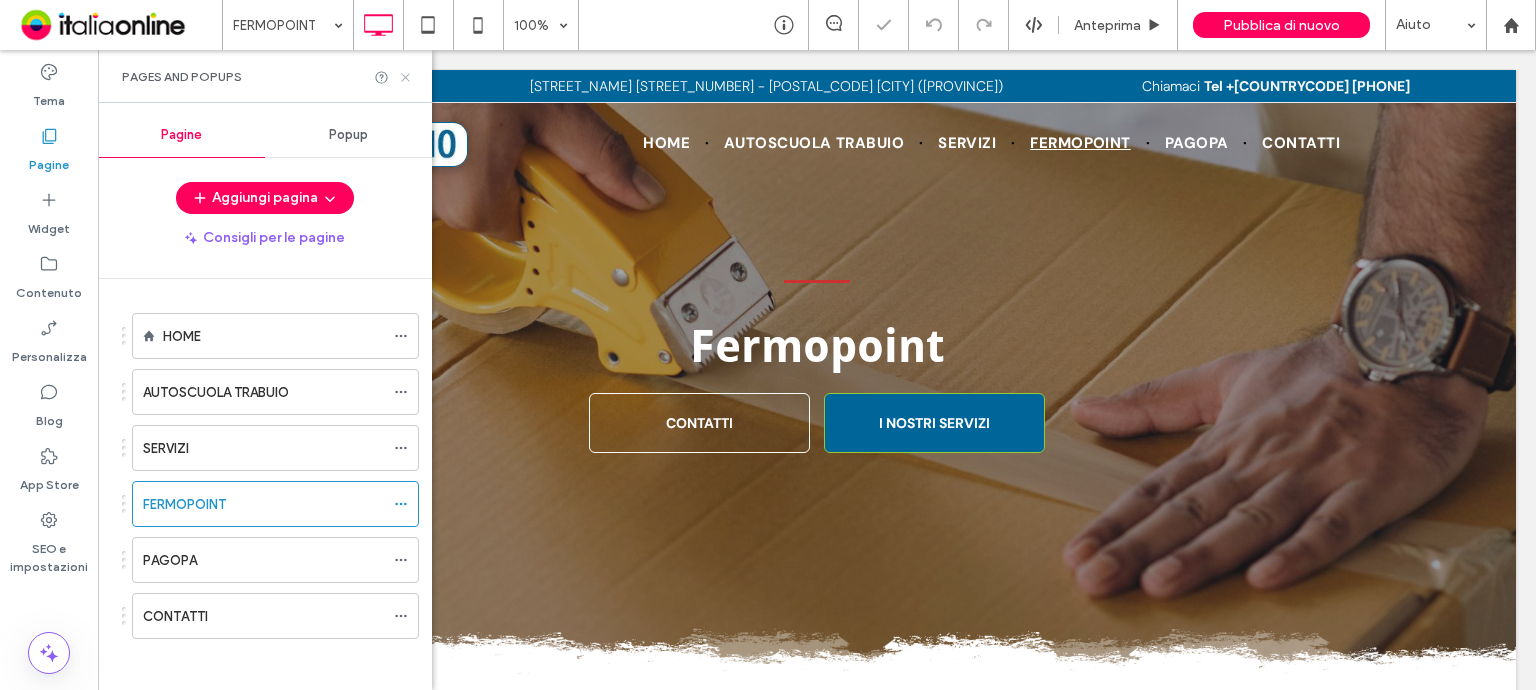 click 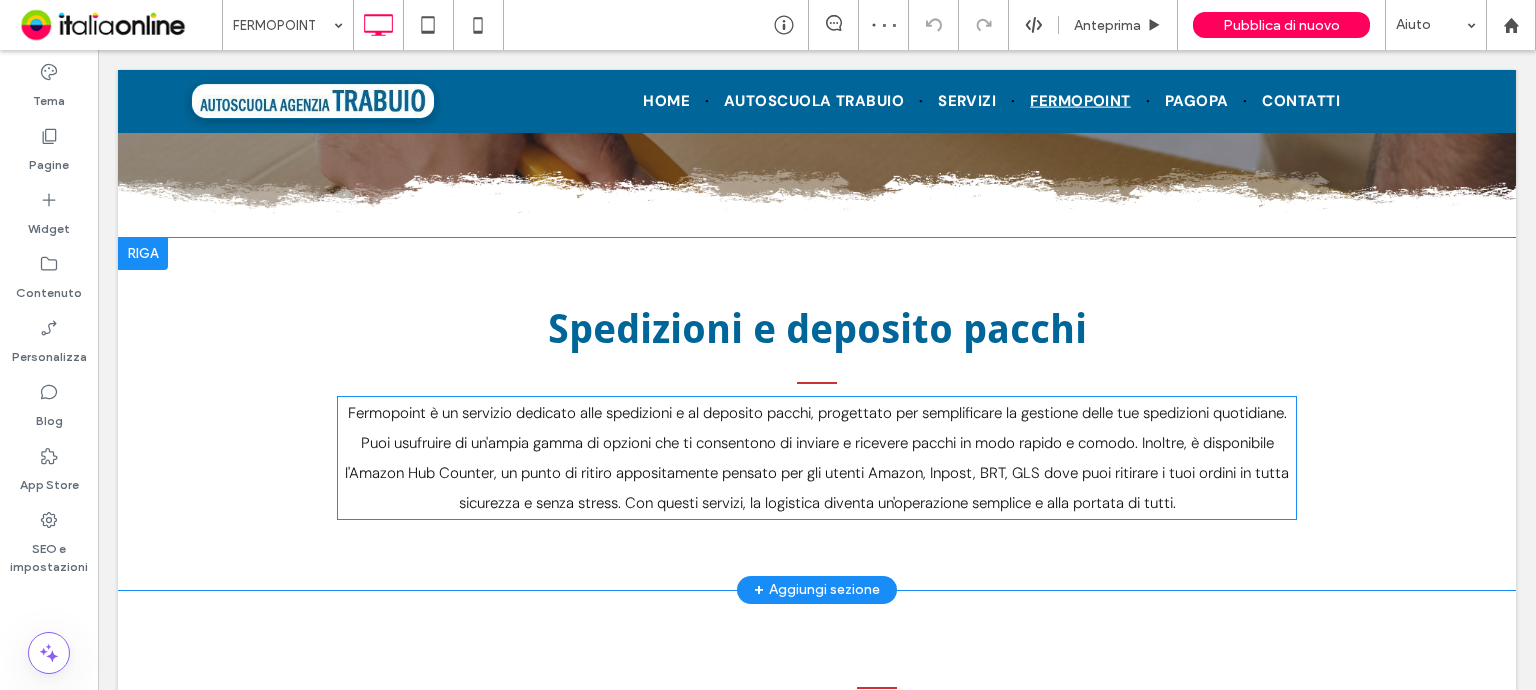 scroll, scrollTop: 500, scrollLeft: 0, axis: vertical 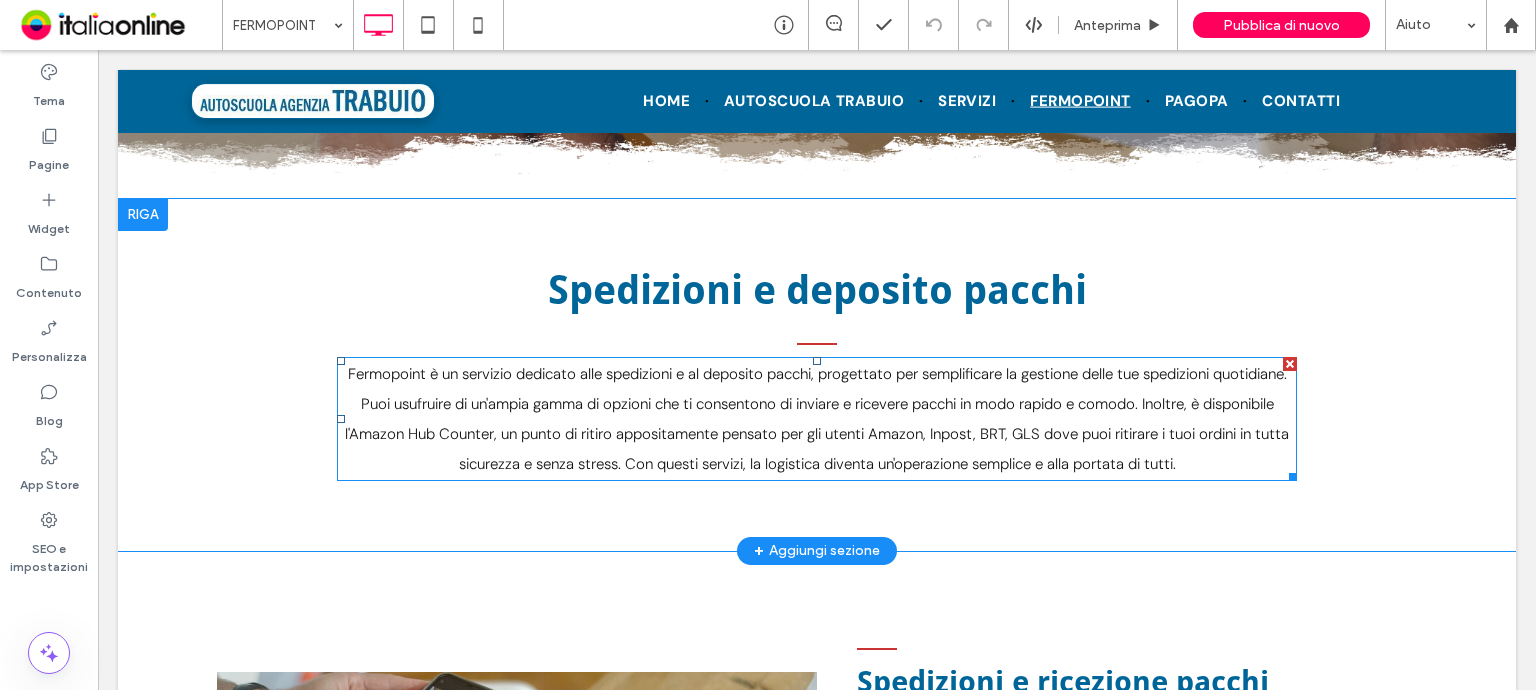 click on "Fermopoint è un servizio dedicato alle spedizioni e al deposito pacchi, progettato per semplificare la gestione delle tue spedizioni quotidiane. Puoi usufruire di un'ampia gamma di opzioni che ti consentono di inviare e ricevere pacchi in modo rapido e comodo. Inoltre, è disponibile l'Amazon Hub Counter, un punto di ritiro appositamente pensato per gli utenti Amazon, Inpost, BRT, GLS dove puoi ritirare i tuoi ordini in tutta sicurezza e senza stress. Con questi servizi, la logistica diventa un'operazione semplice e alla portata di tutti." at bounding box center (817, 419) 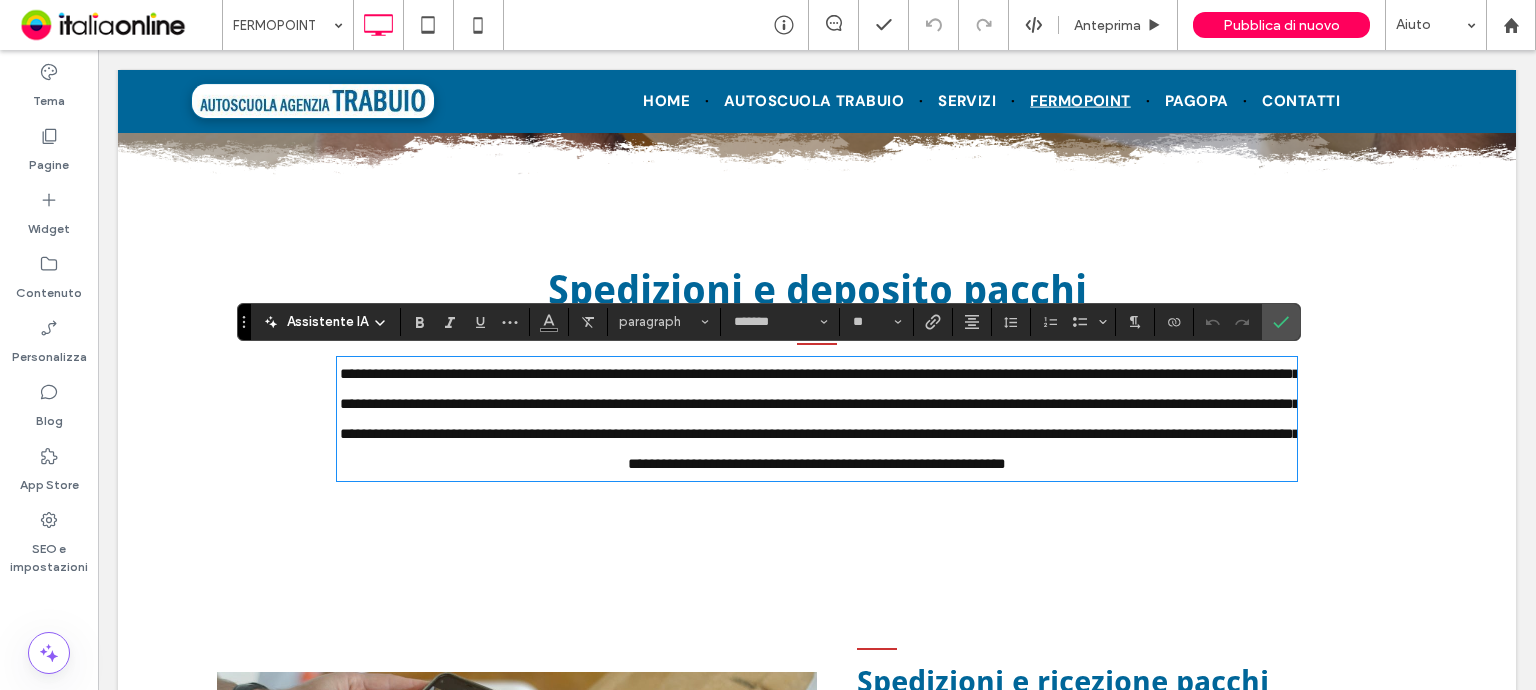 type on "*******" 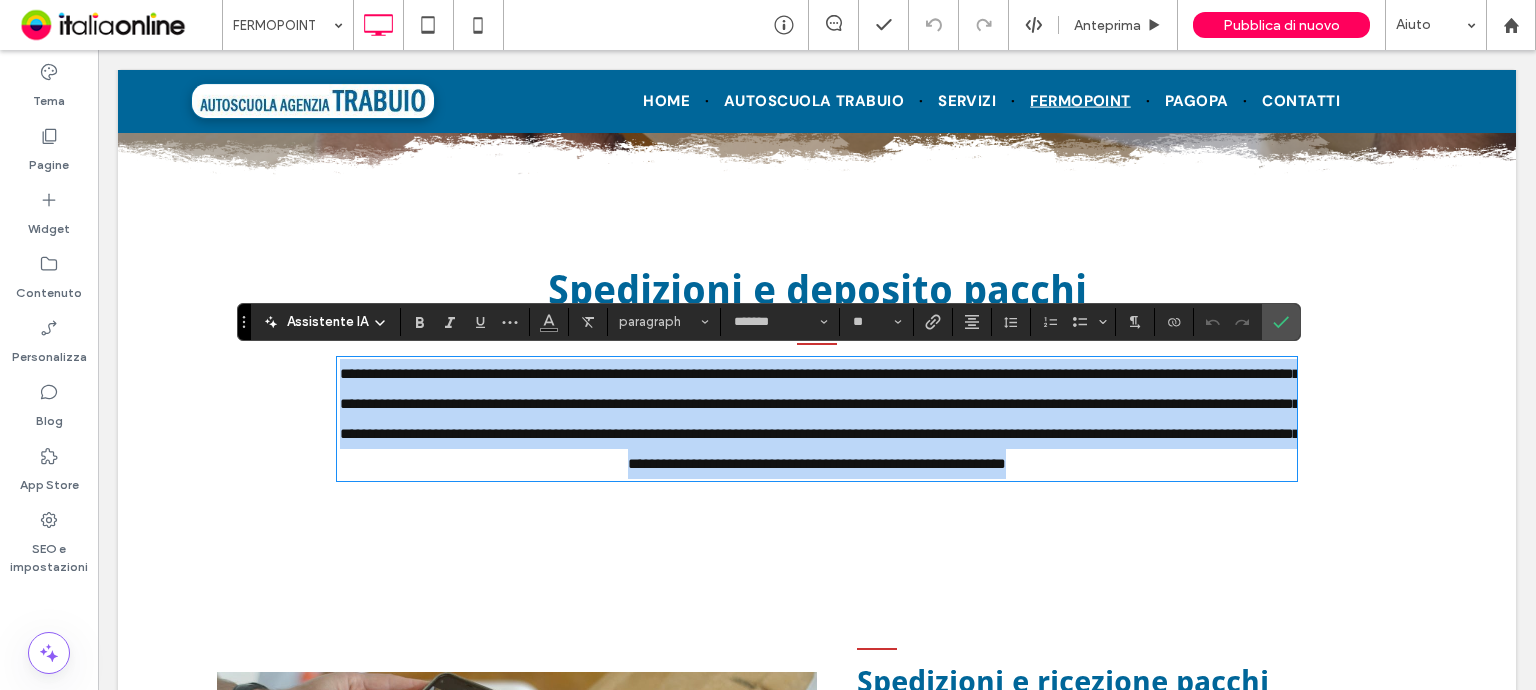 click on "**********" at bounding box center (820, 418) 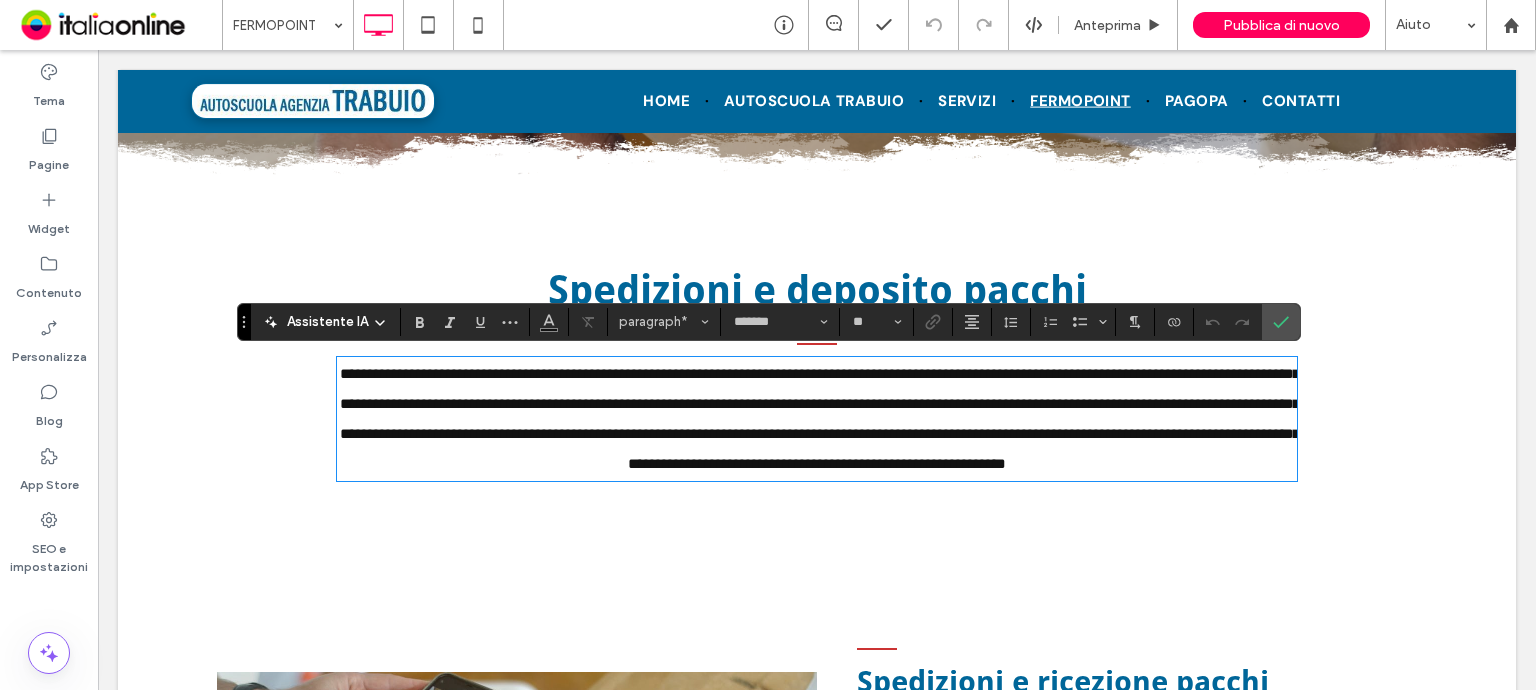 click on "**********" at bounding box center [820, 418] 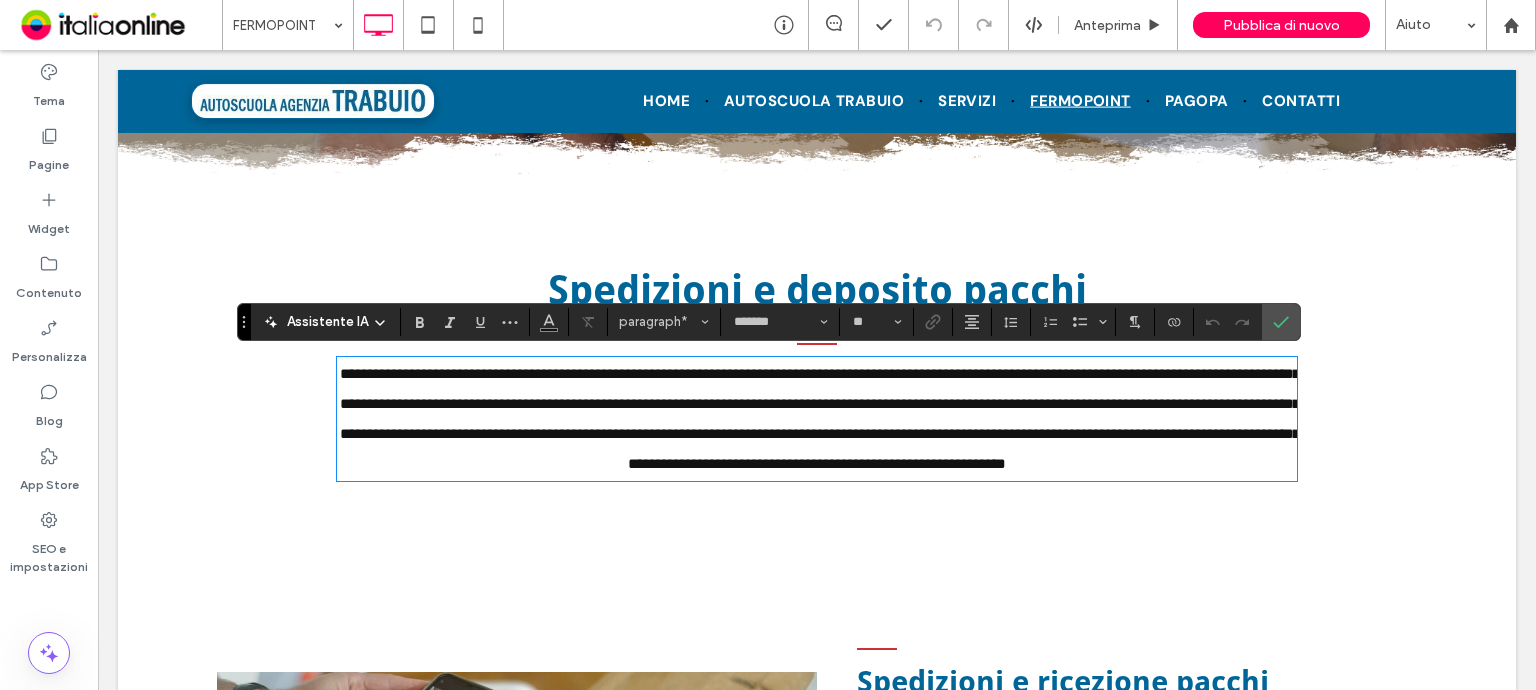 type 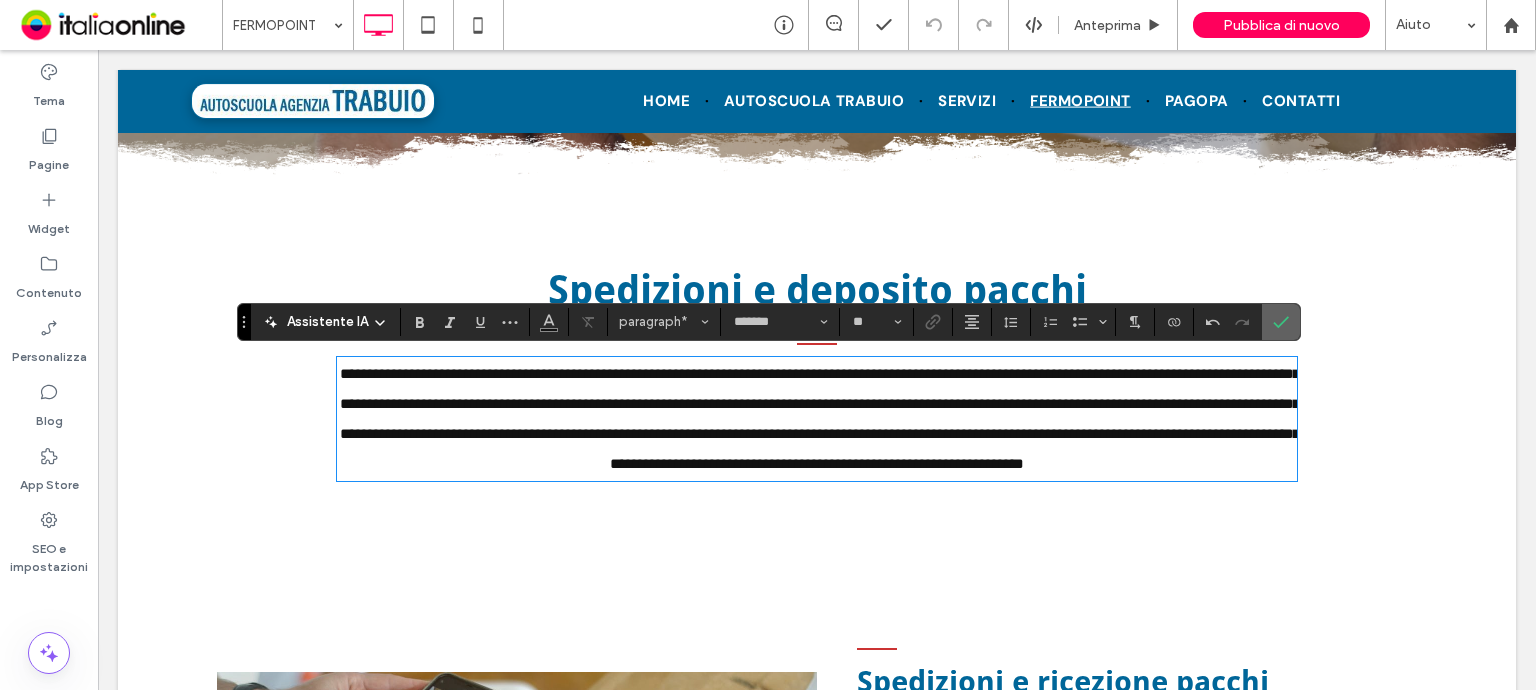 click at bounding box center [1281, 322] 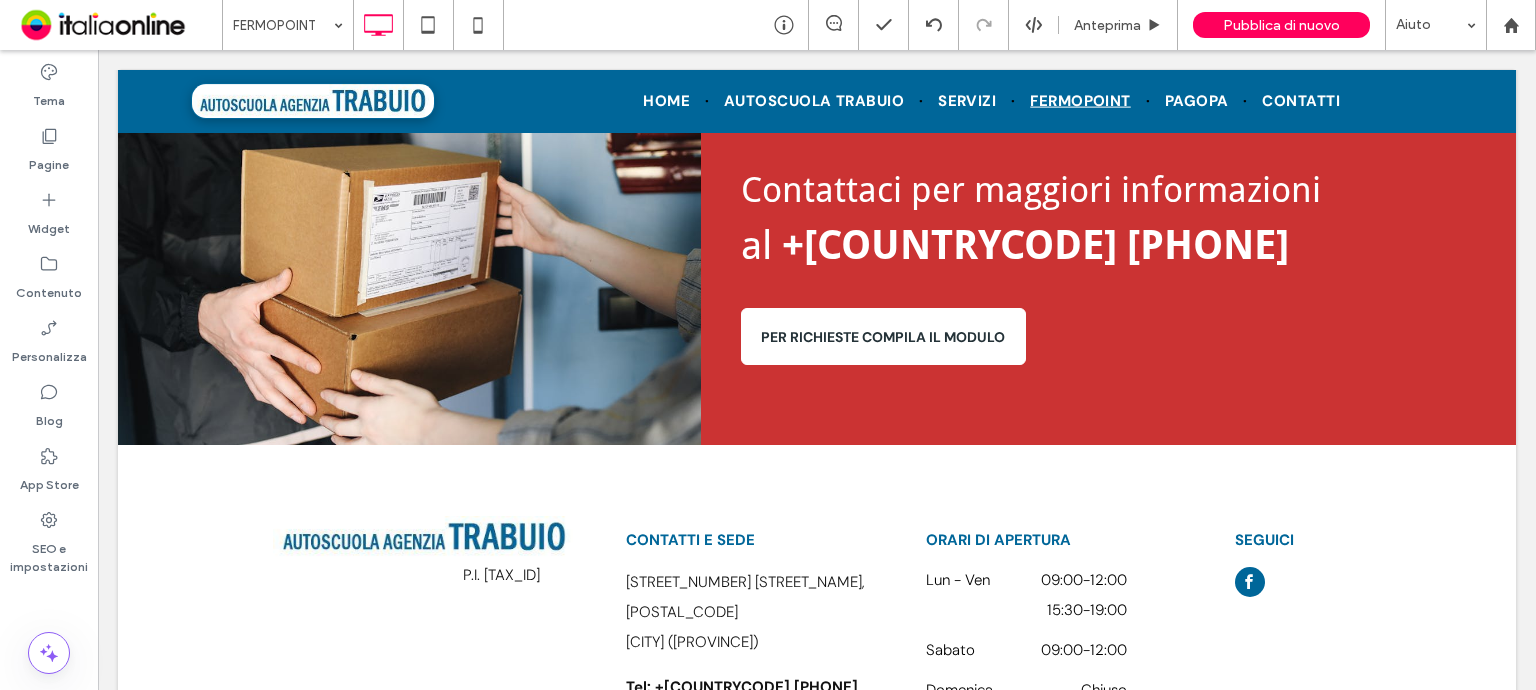 scroll, scrollTop: 1555, scrollLeft: 0, axis: vertical 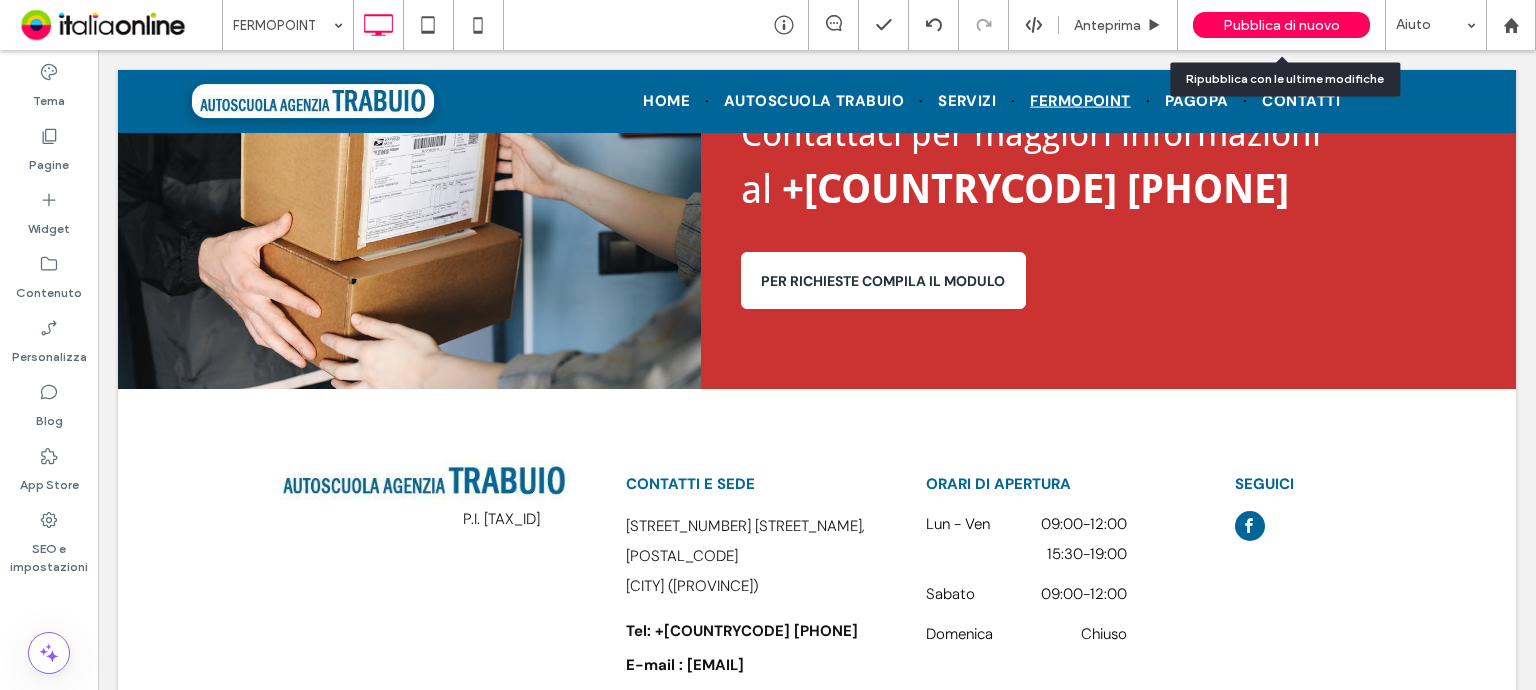 click on "Pubblica di nuovo" at bounding box center [1281, 25] 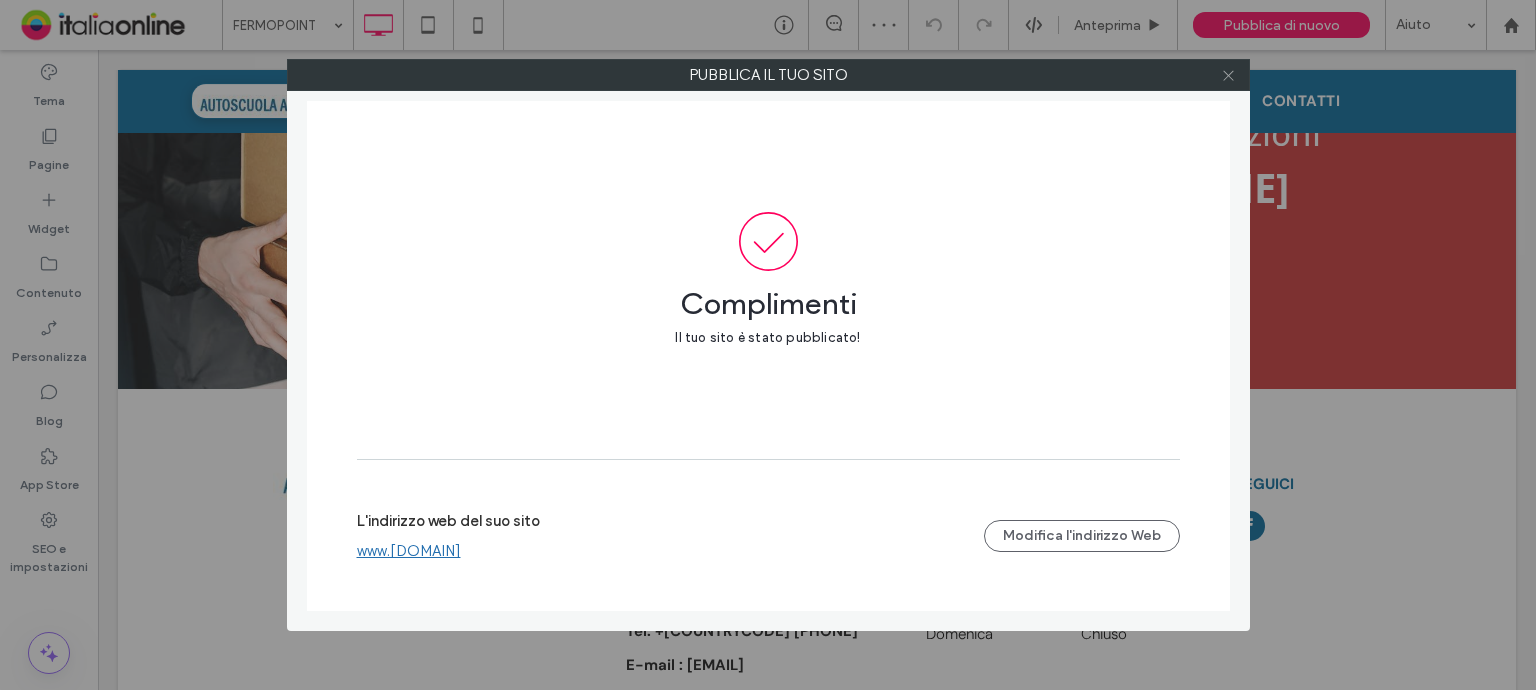 click 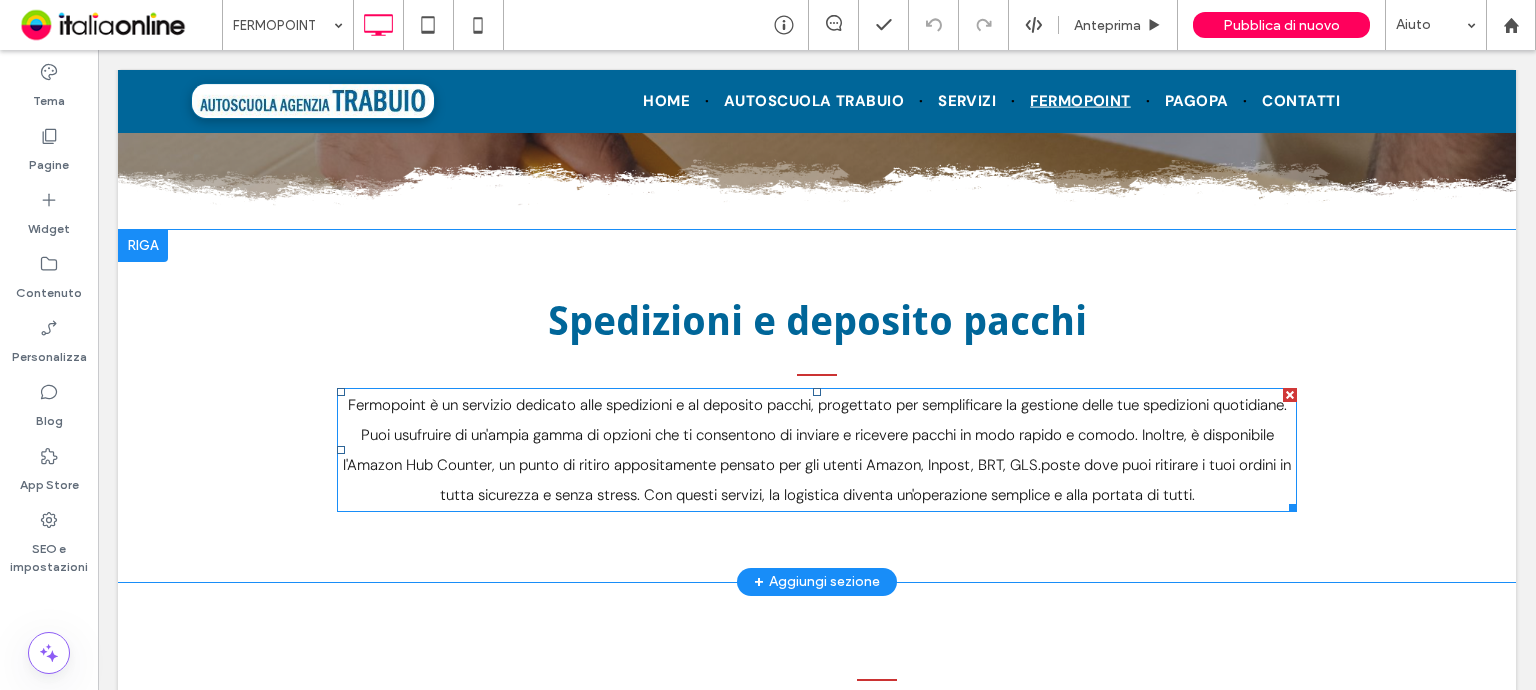scroll, scrollTop: 455, scrollLeft: 0, axis: vertical 